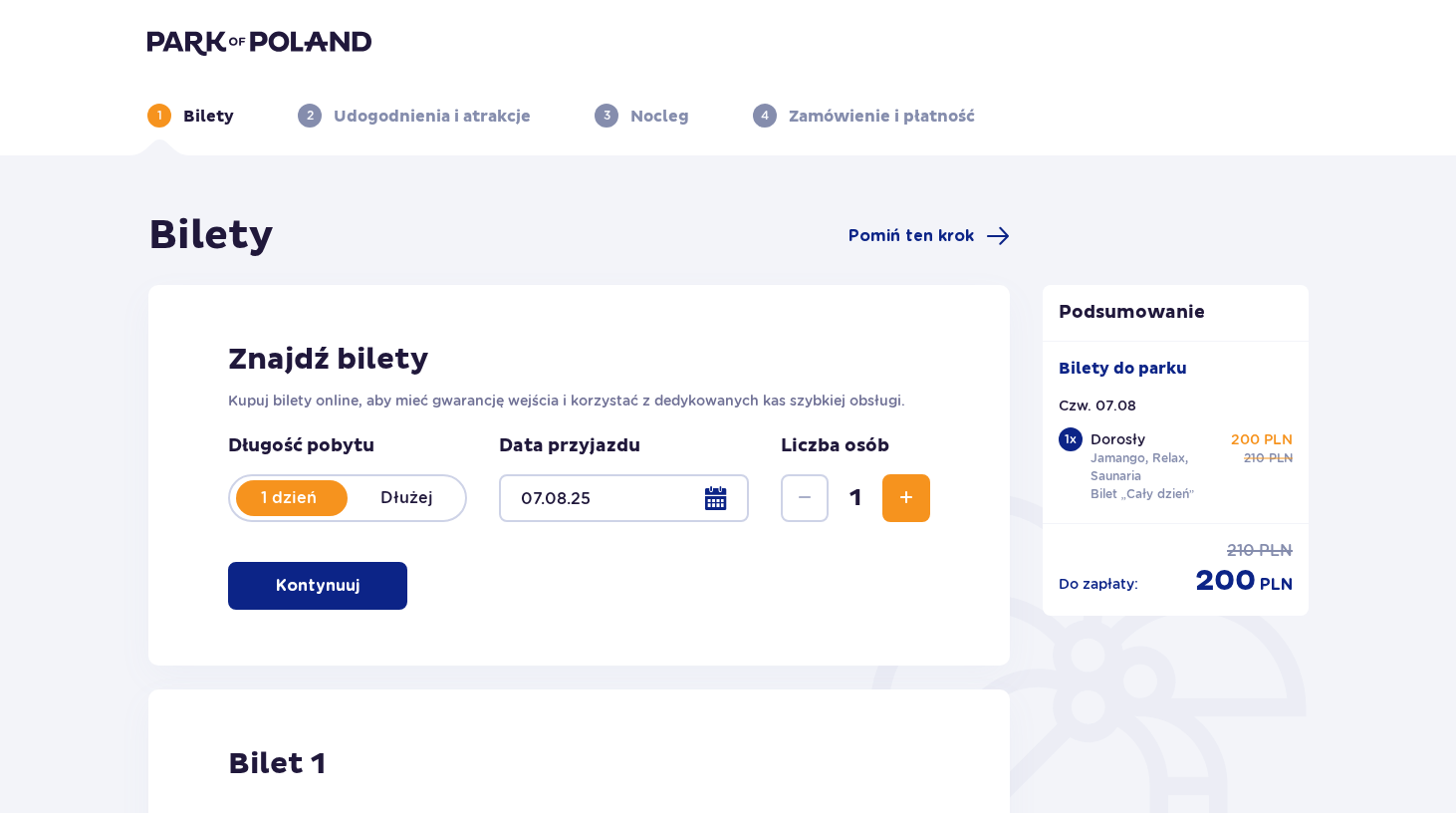 scroll, scrollTop: 0, scrollLeft: 0, axis: both 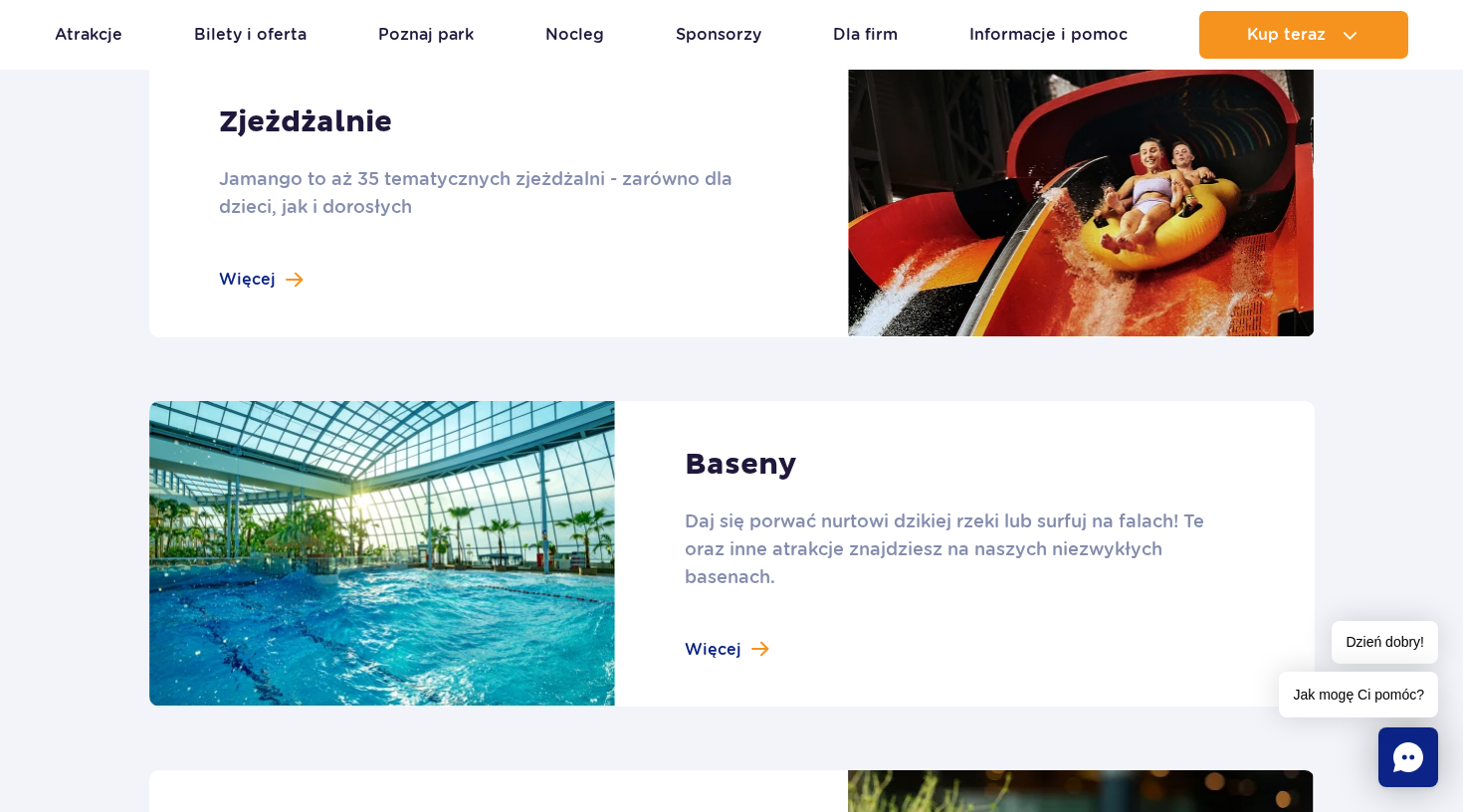 click at bounding box center [732, 198] 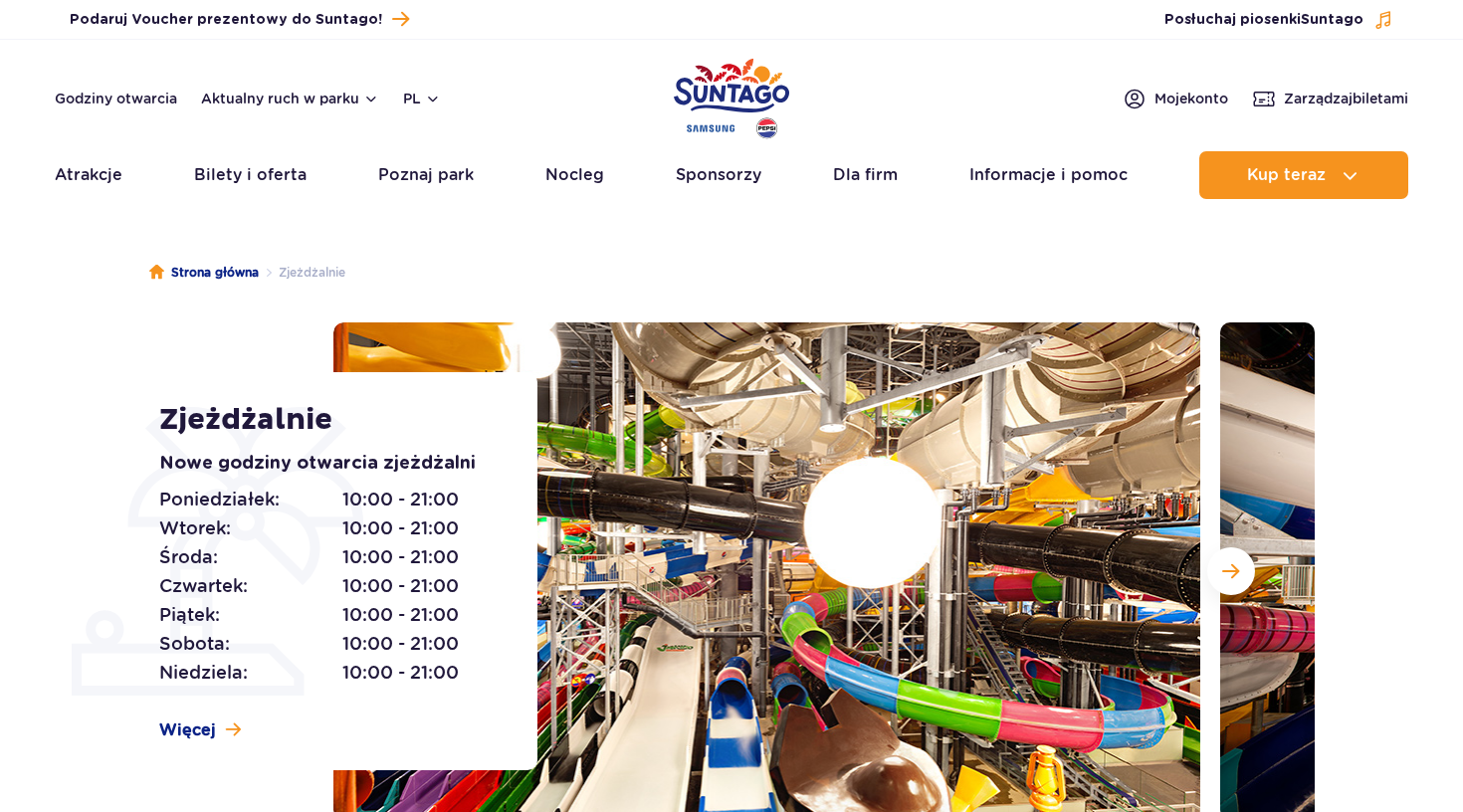 scroll, scrollTop: 0, scrollLeft: 0, axis: both 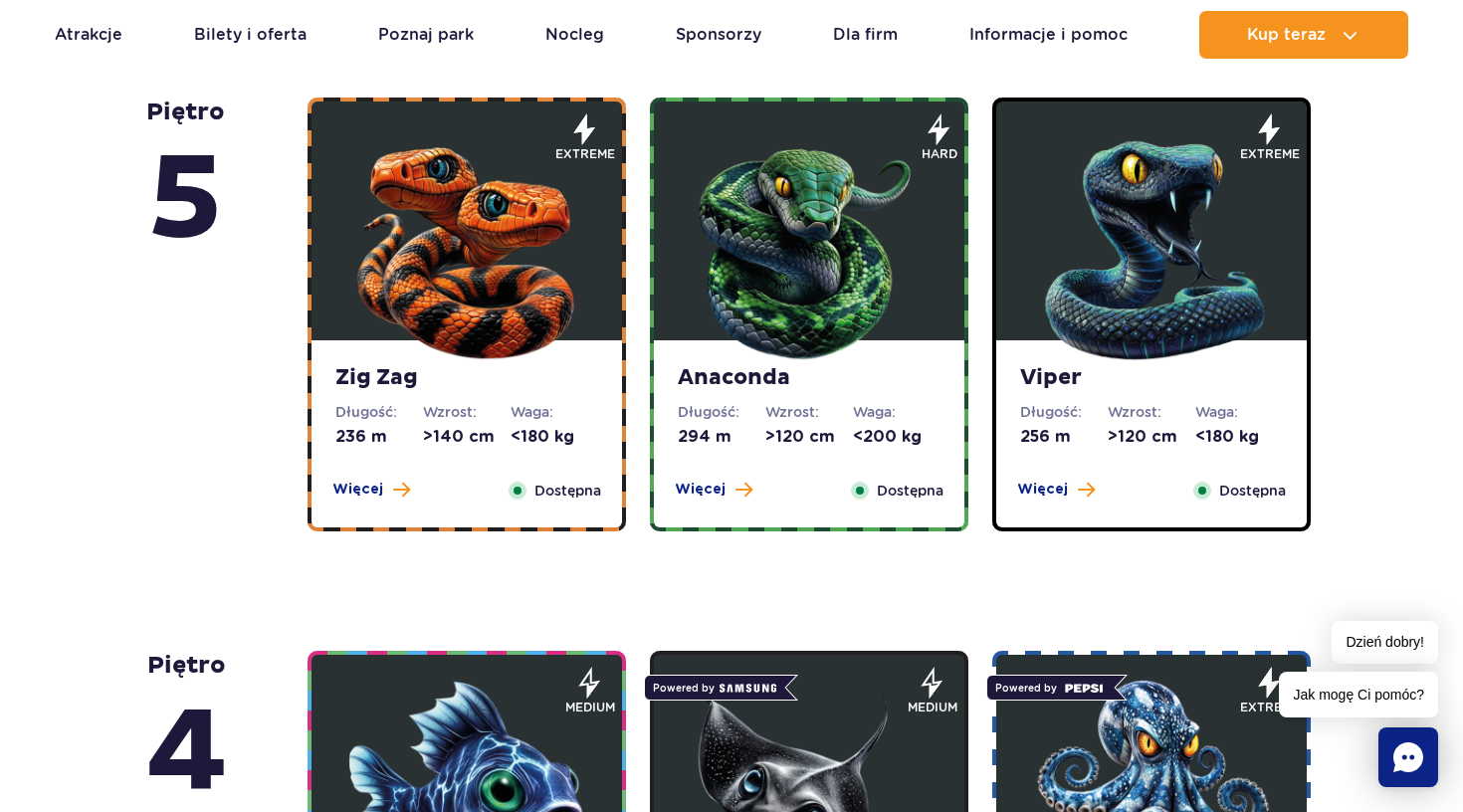 click at bounding box center (1151, 246) 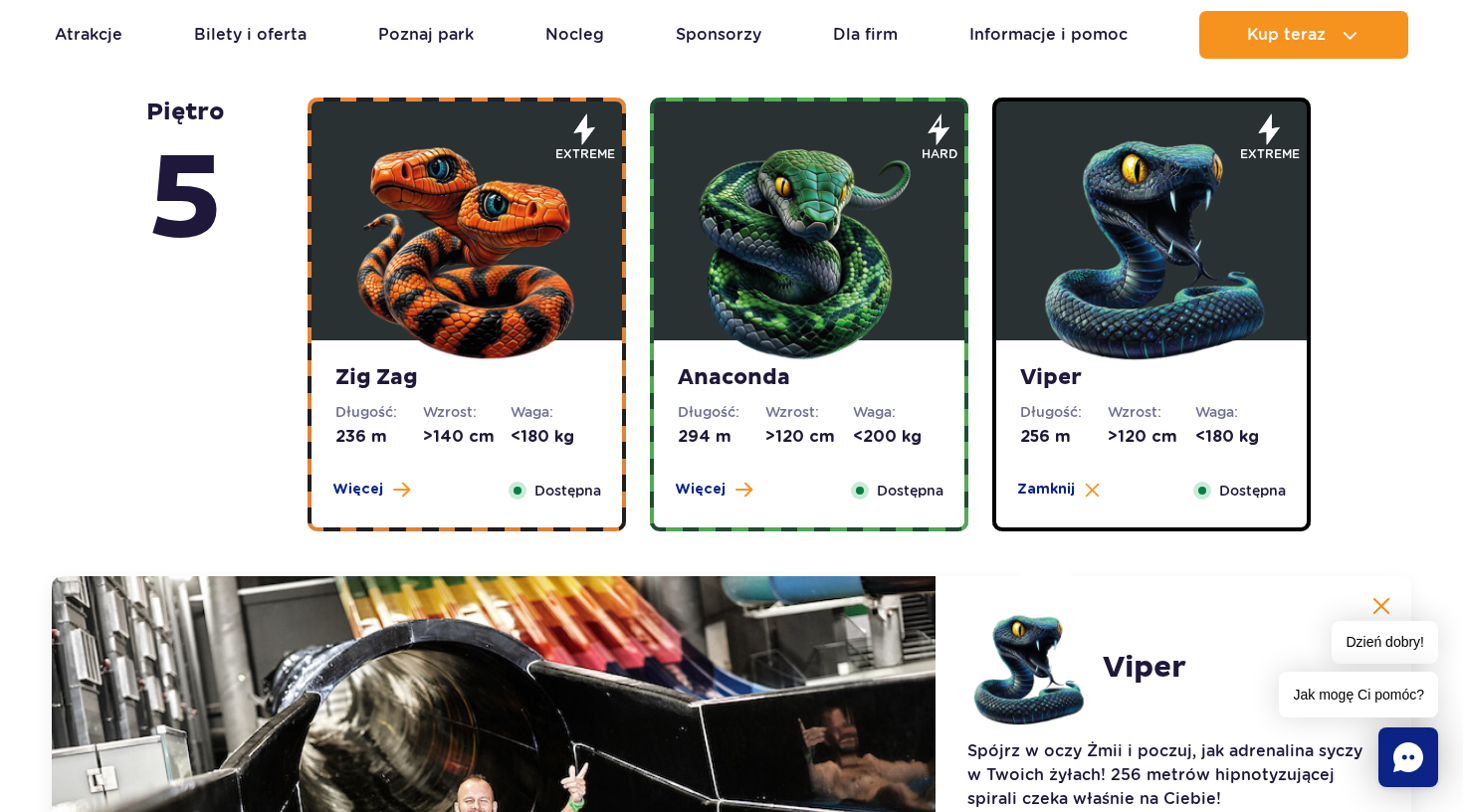 scroll, scrollTop: 1673, scrollLeft: 0, axis: vertical 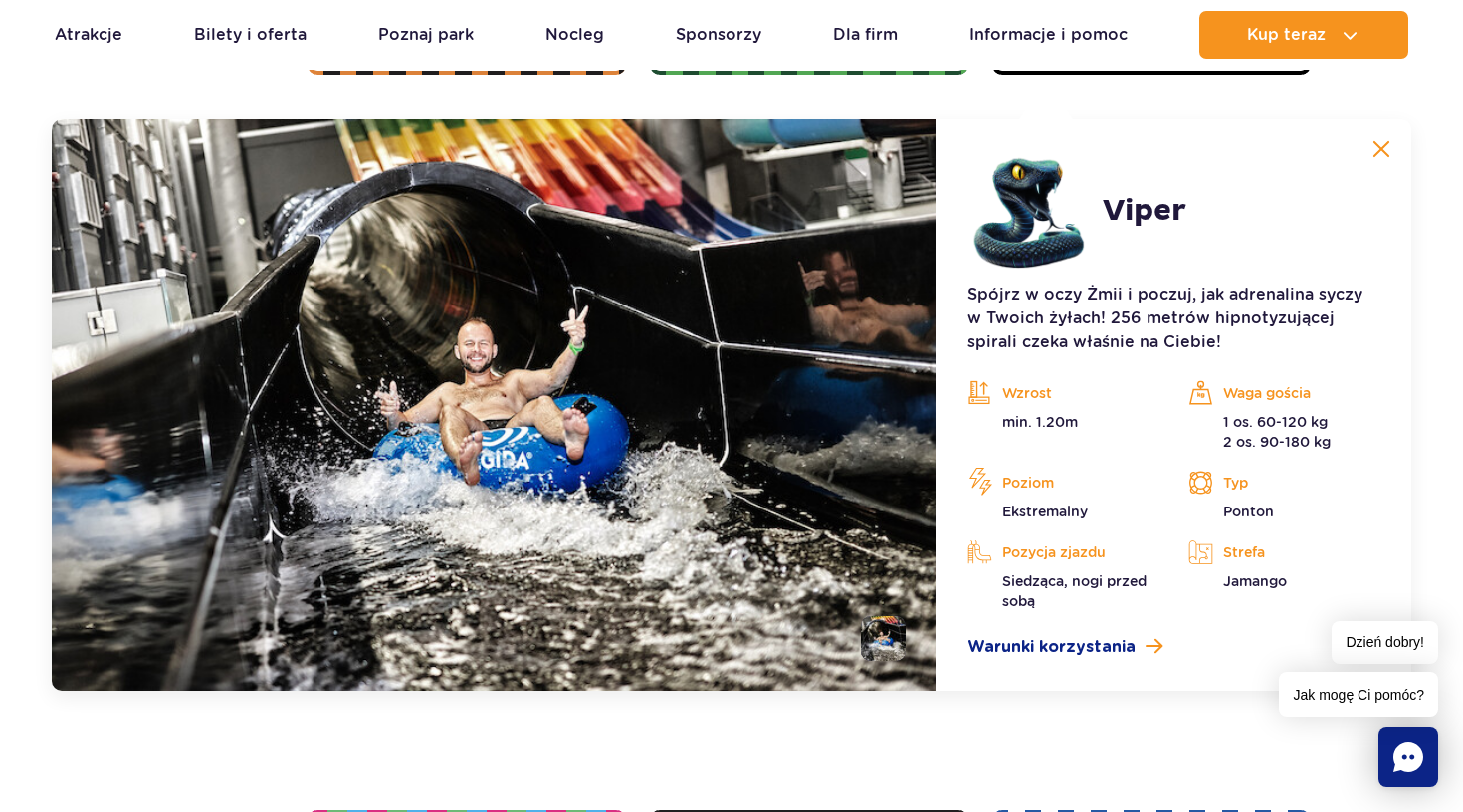 click at bounding box center [1381, 149] 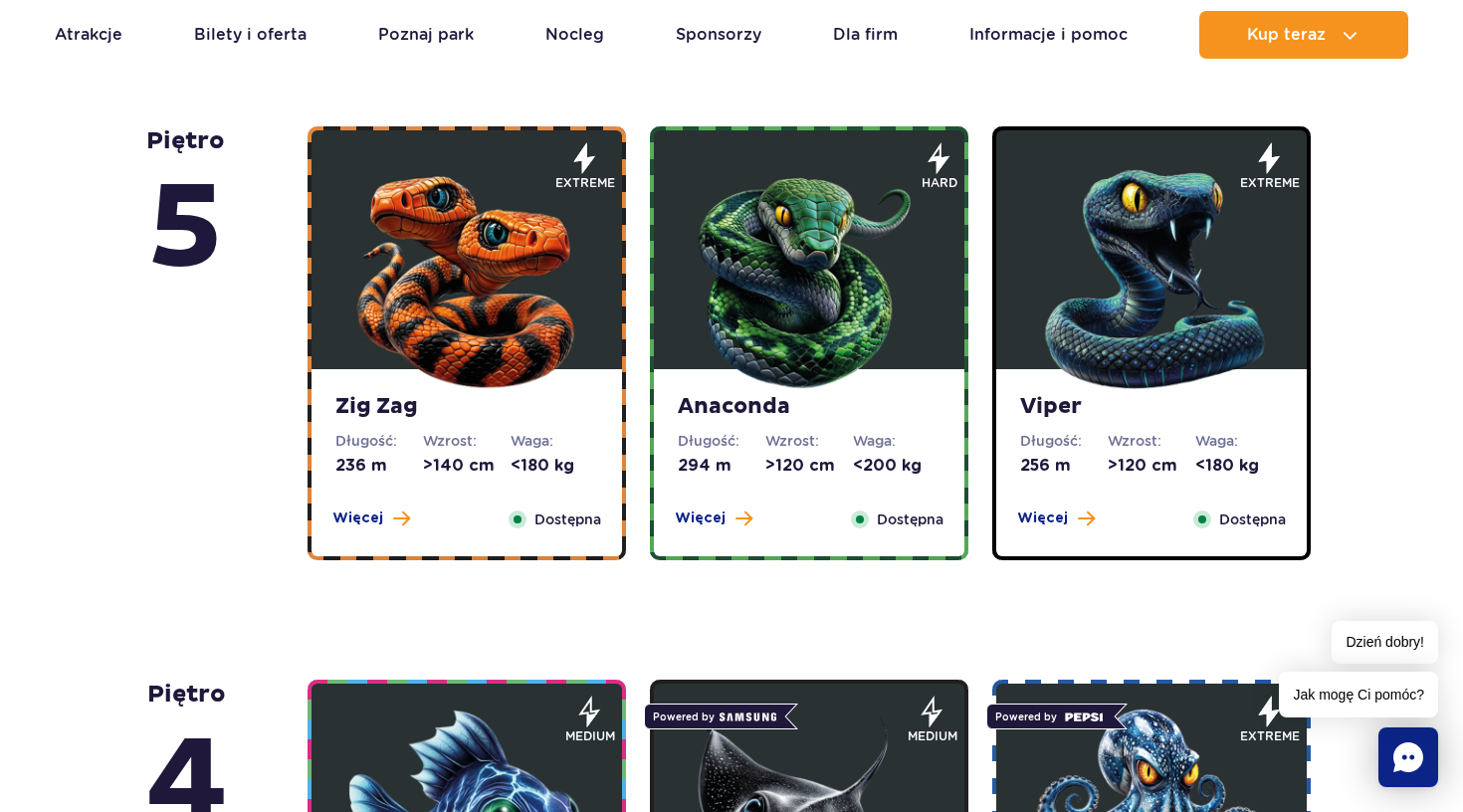 click at bounding box center (809, 275) 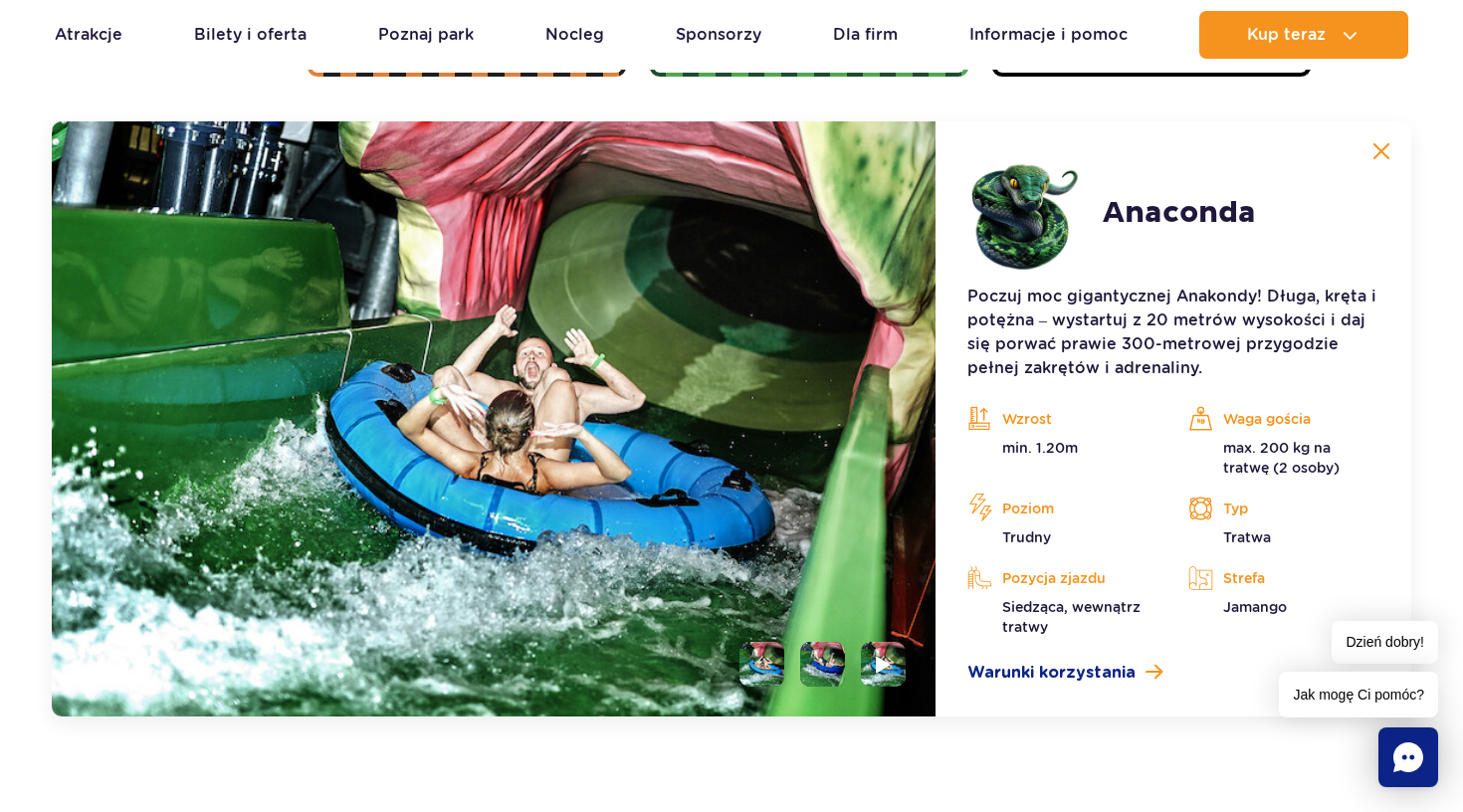 scroll, scrollTop: 1673, scrollLeft: 0, axis: vertical 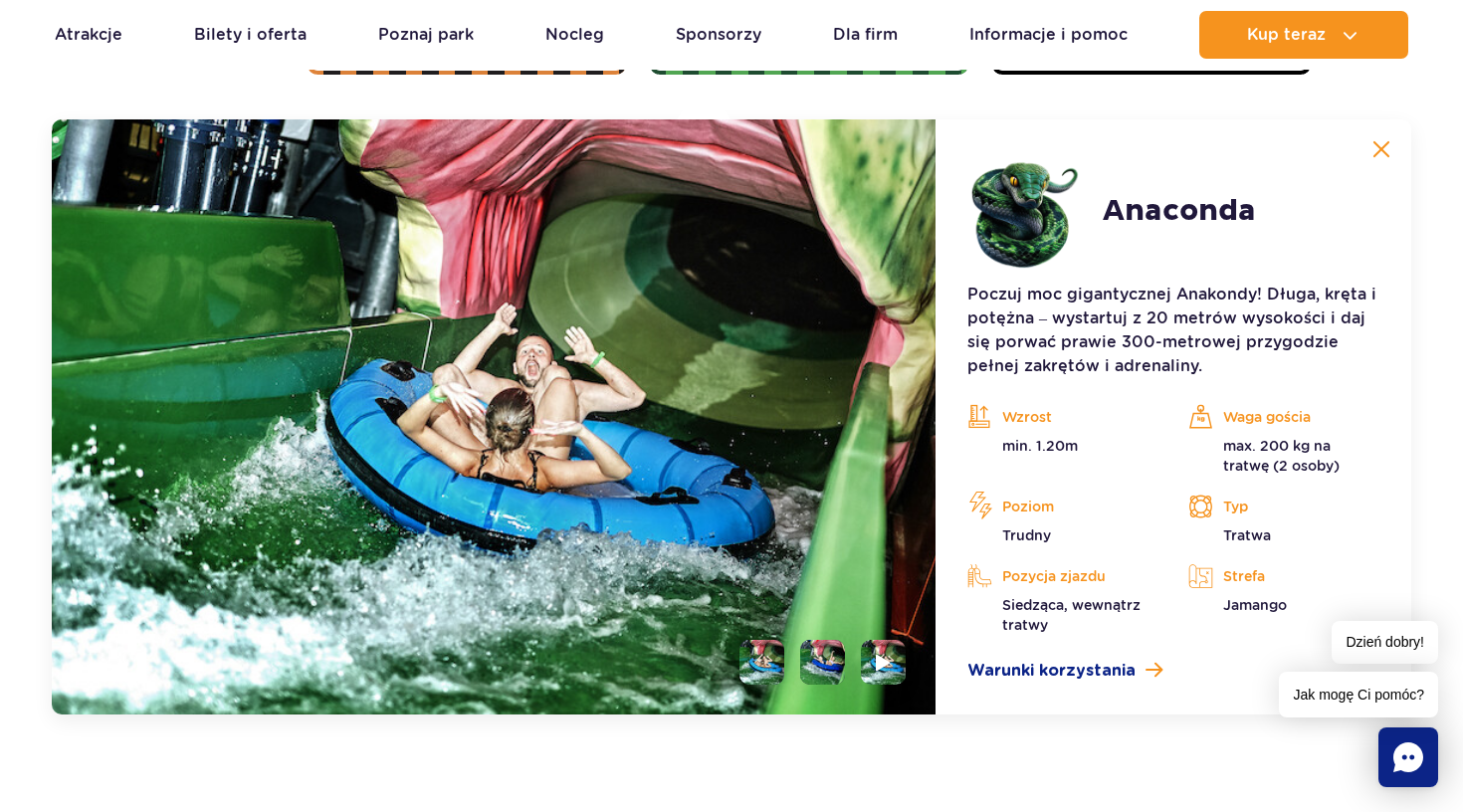 click at bounding box center (1381, 149) 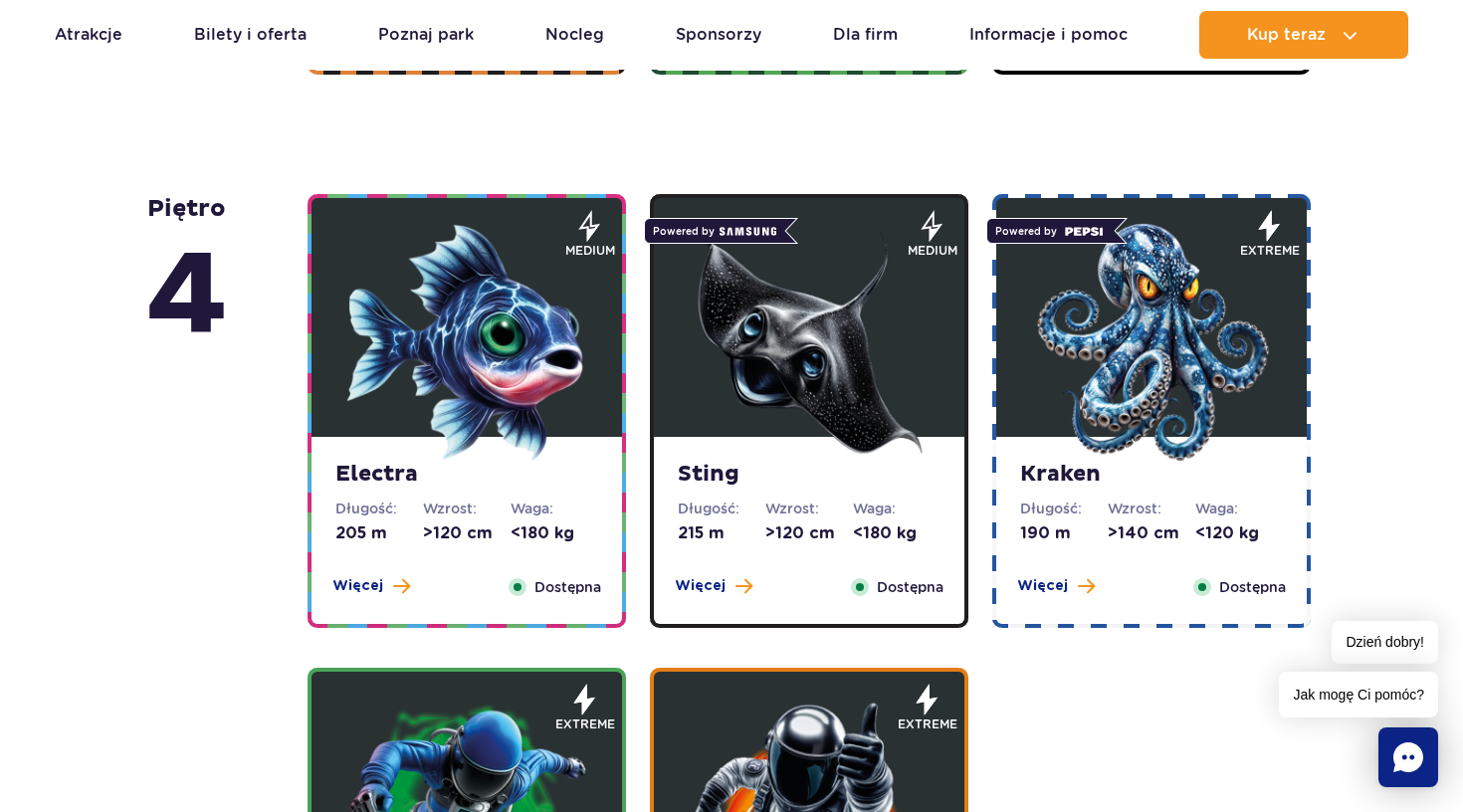 click at bounding box center [467, 342] 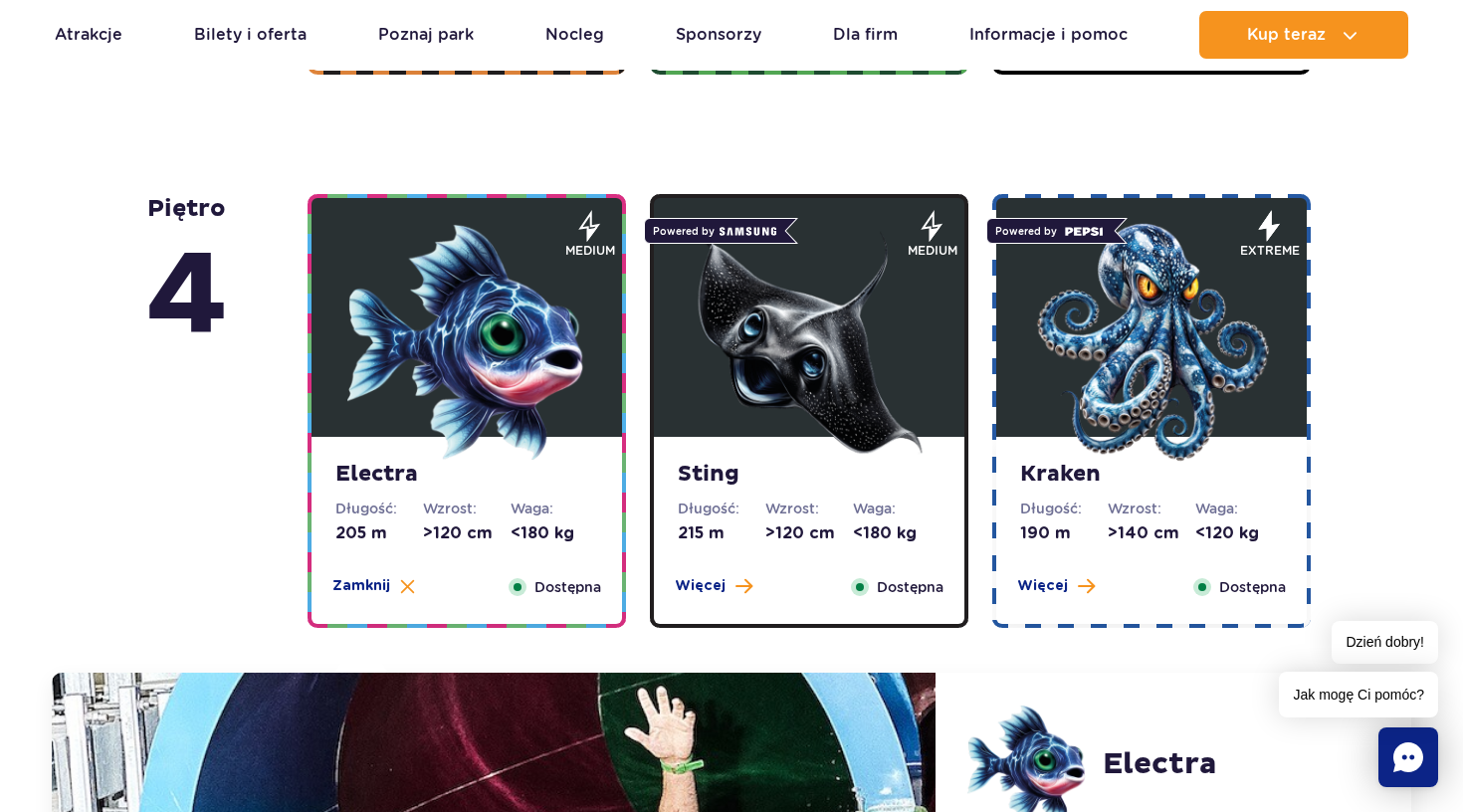scroll, scrollTop: 2226, scrollLeft: 0, axis: vertical 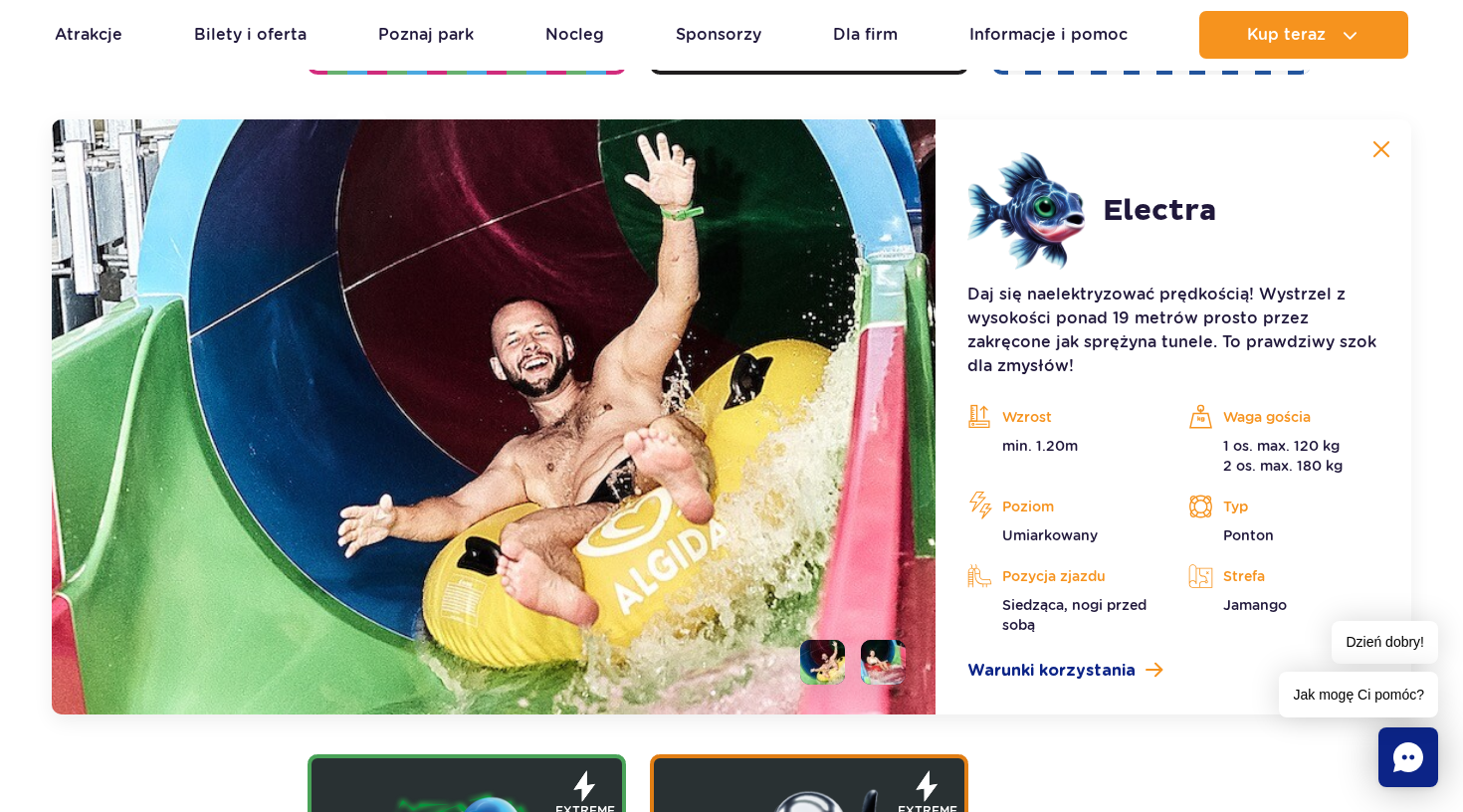 click at bounding box center [1381, 149] 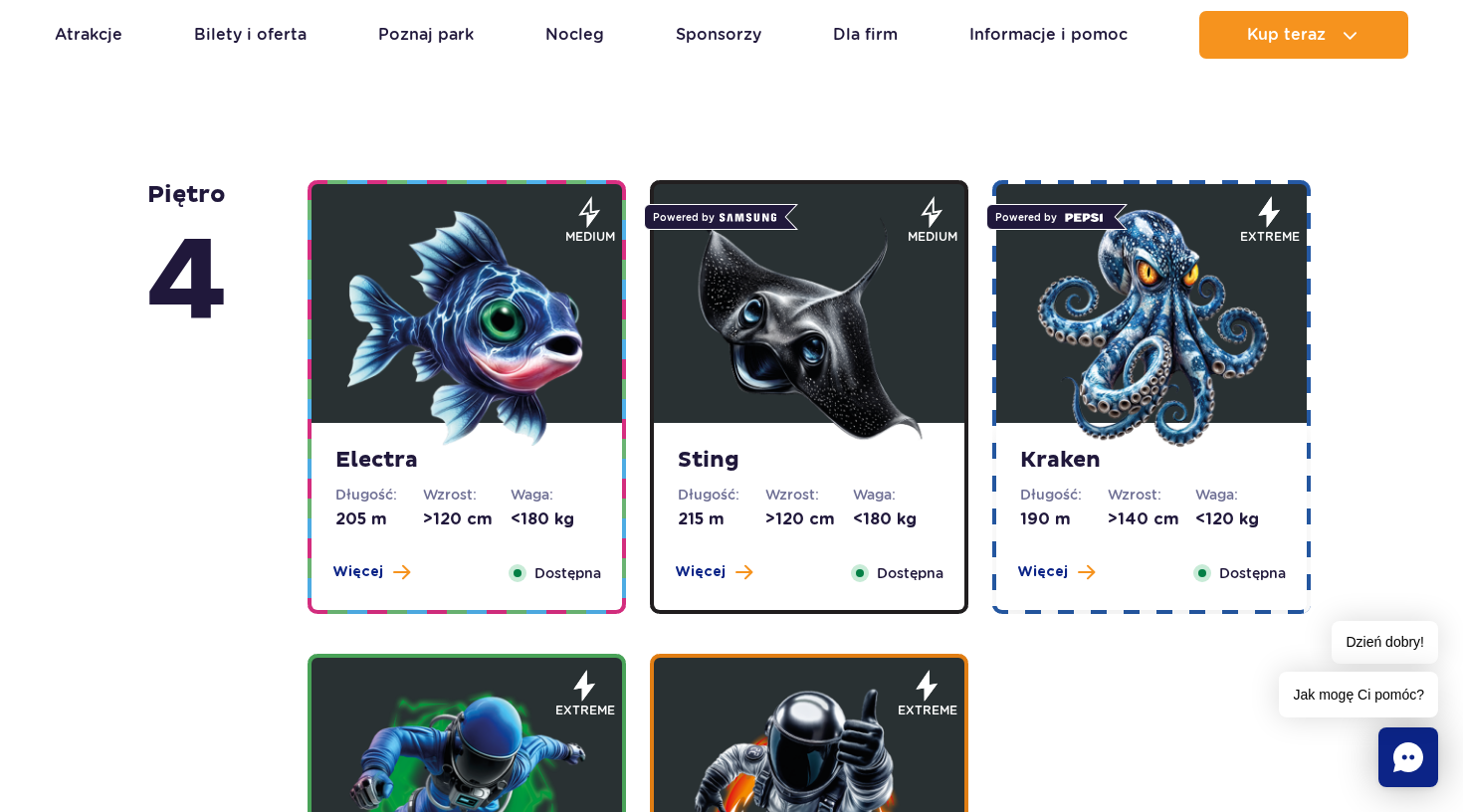 click on "Electra
Długość:
205 m
Wzrost:
>[AGE] cm
Waga:
<[WEIGHT] kg
Więcej
Zamknij
Dostępna" at bounding box center [467, 397] 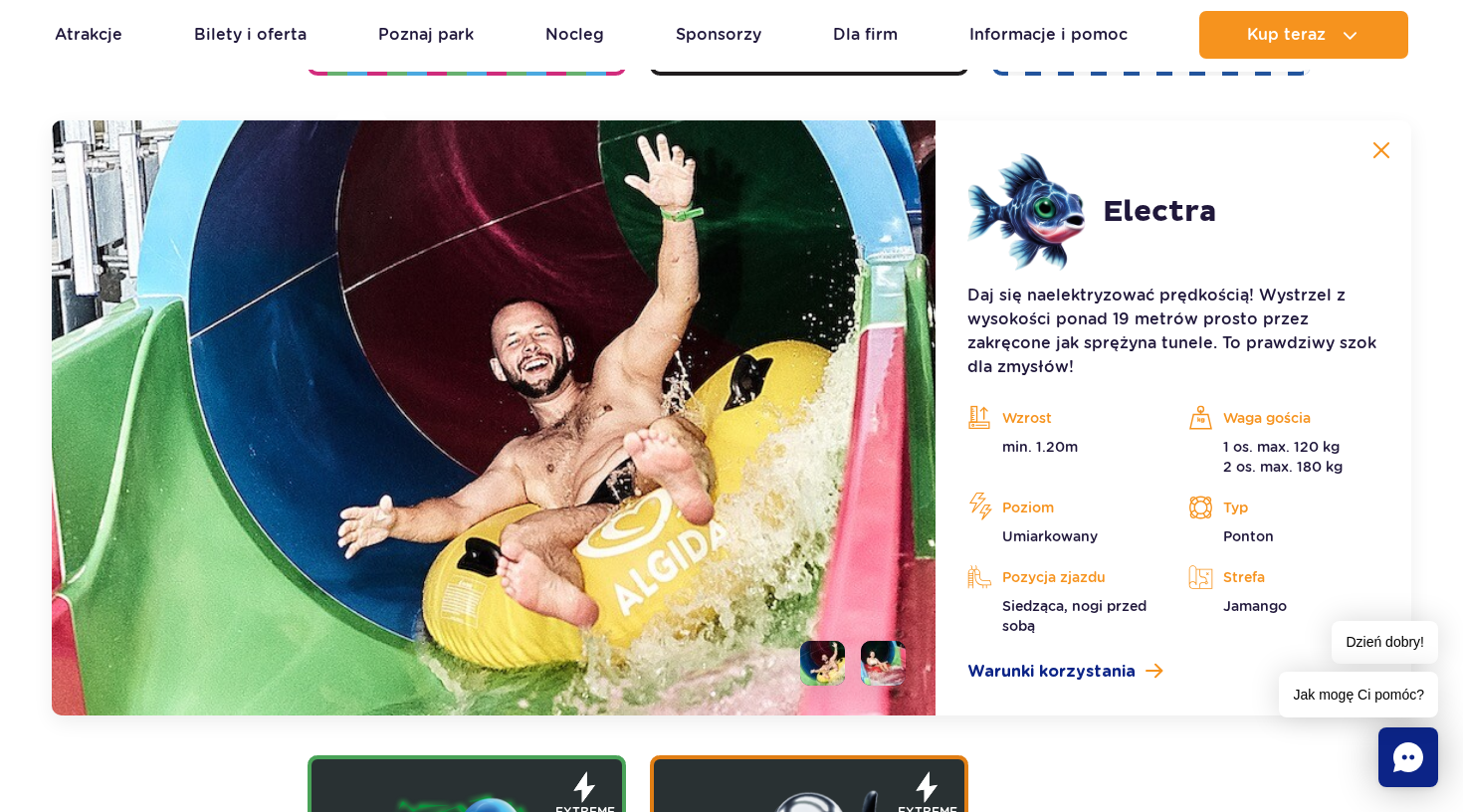 scroll, scrollTop: 2226, scrollLeft: 0, axis: vertical 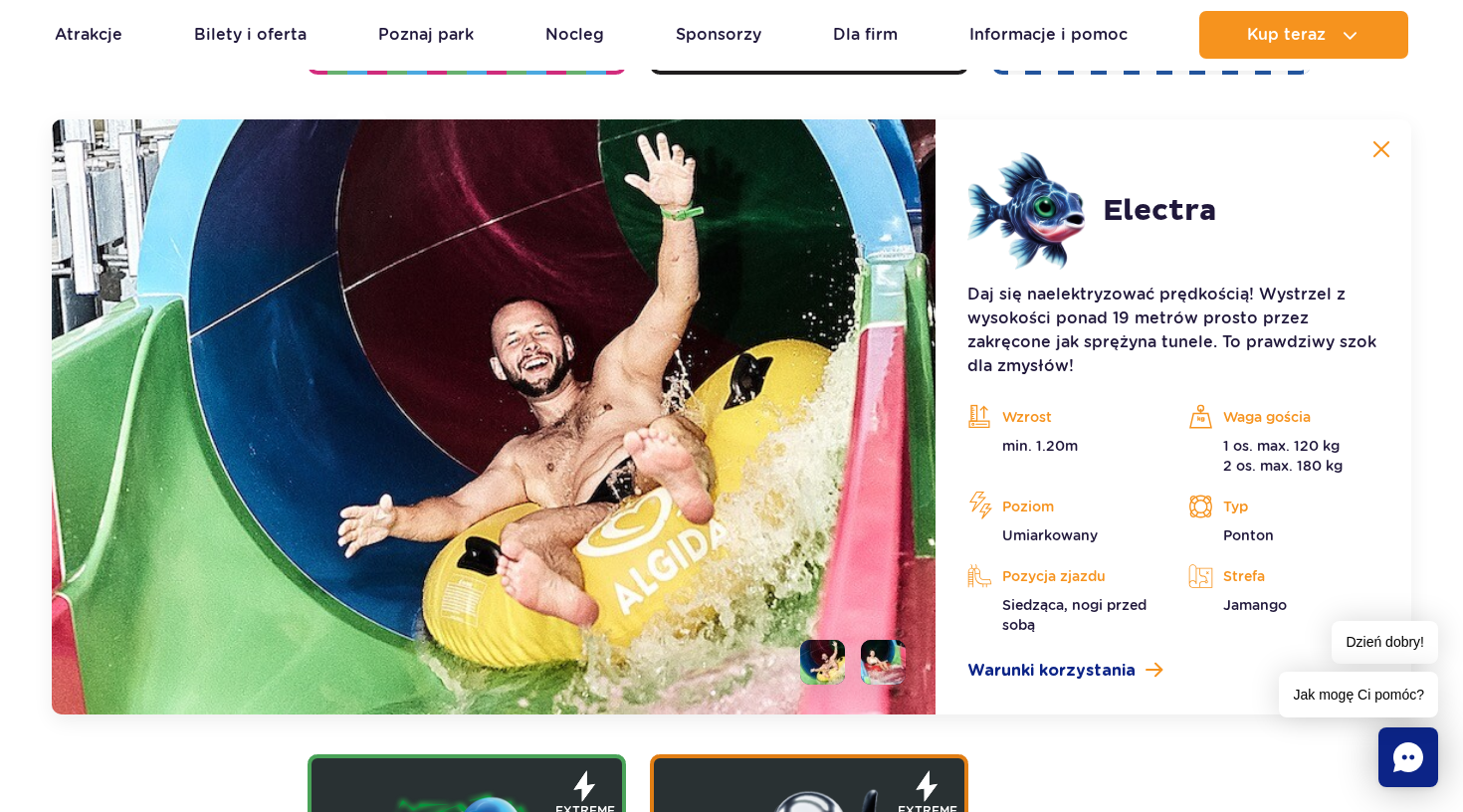 click on "Electra
Daj się naelektryzować prędkością! Wystrzel z wysokości ponad 19 metrów prosto przez zakręcone jak sprężyna tunele. To prawdziwy szok dla zmysłów!
Wzrost
min. [AGE]
Waga gościa
1 os. max. [WEIGHT]  2 os. max. [WEIGHT]
Poziom
Umiarkowany
Typ
Ponton
Pozycja zjazdu
Siedząca, nogi przed sobą
Strefa
Jamango
Warunki korzystania" at bounding box center [1173, 417] 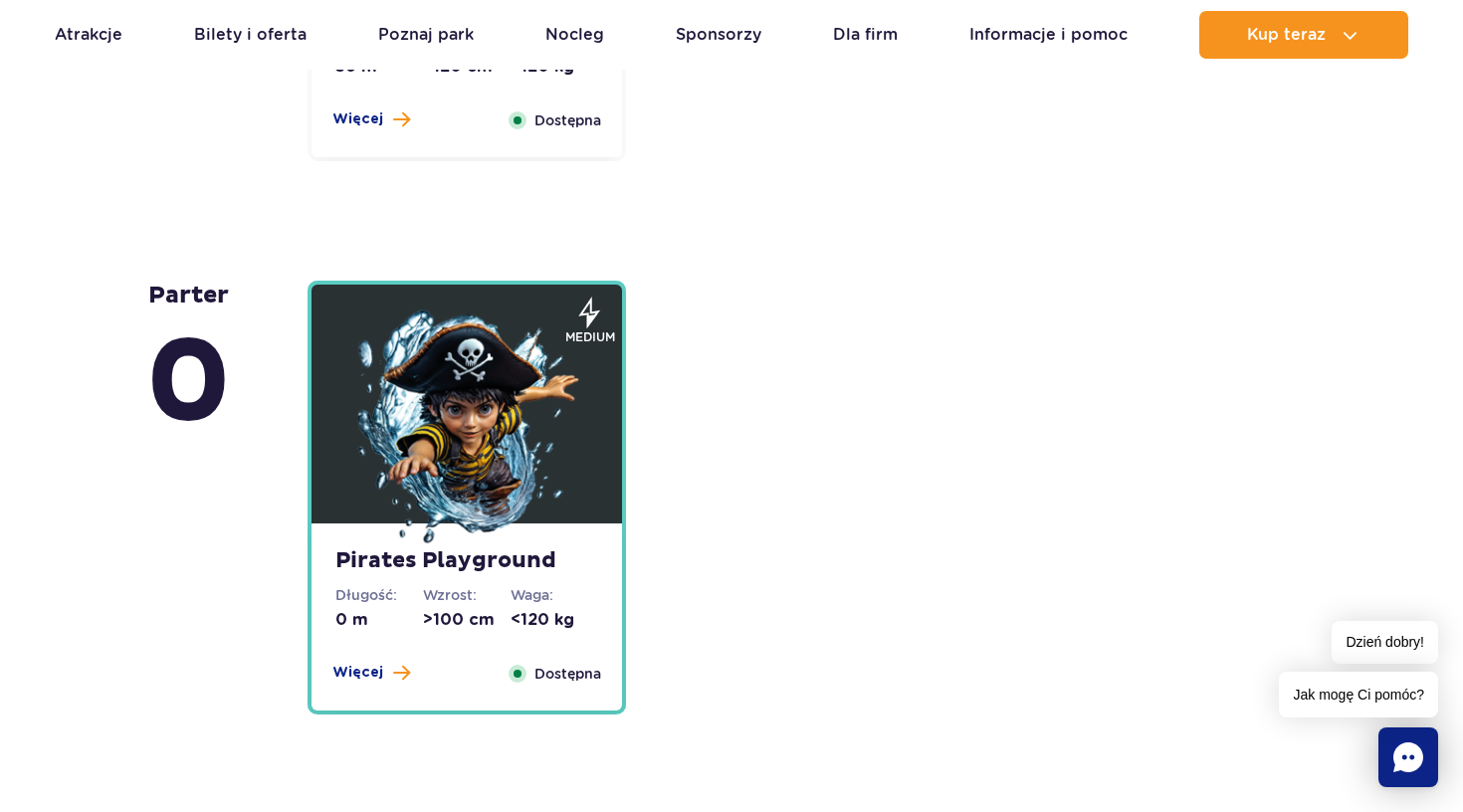 scroll, scrollTop: 4749, scrollLeft: 0, axis: vertical 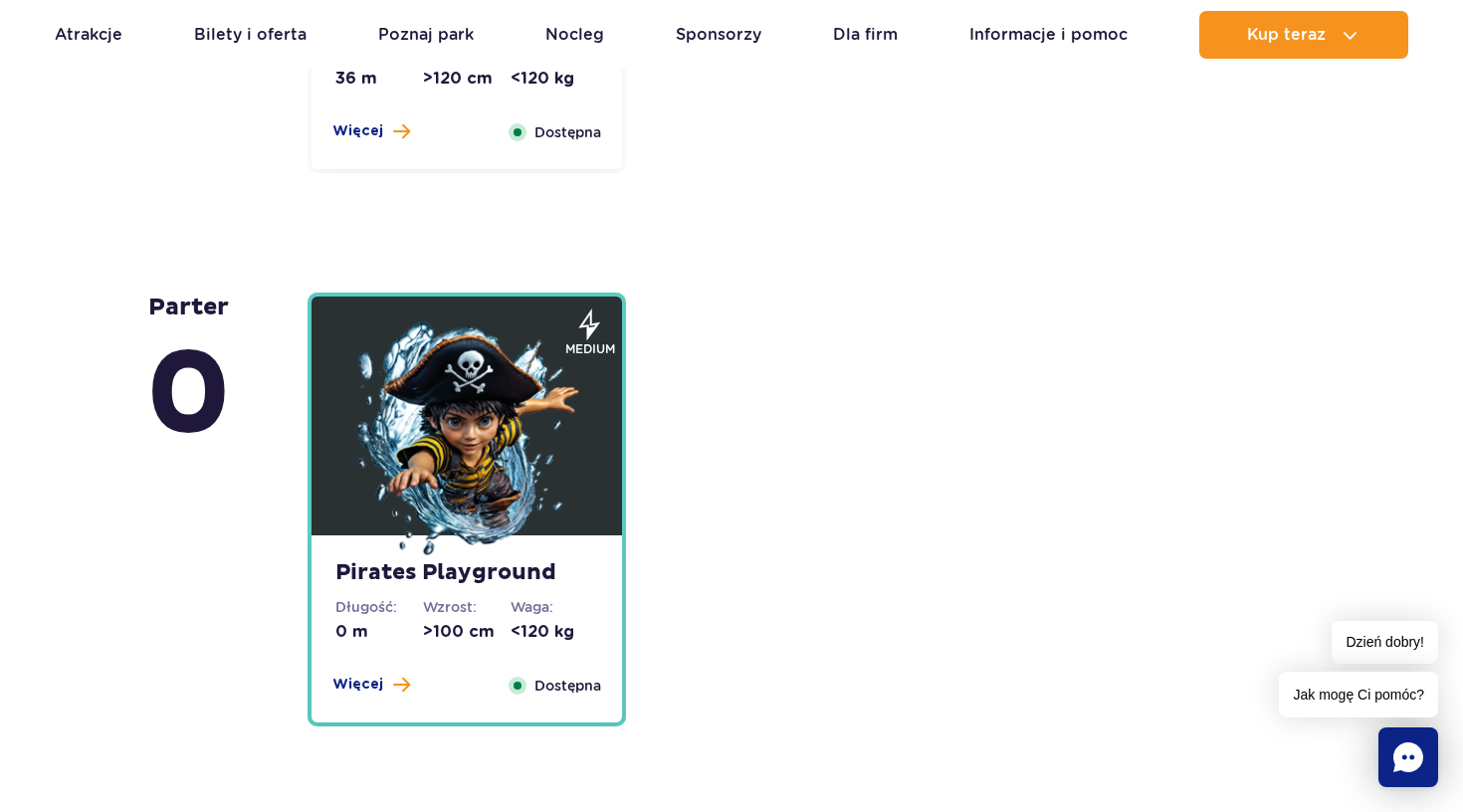 click at bounding box center (467, 441) 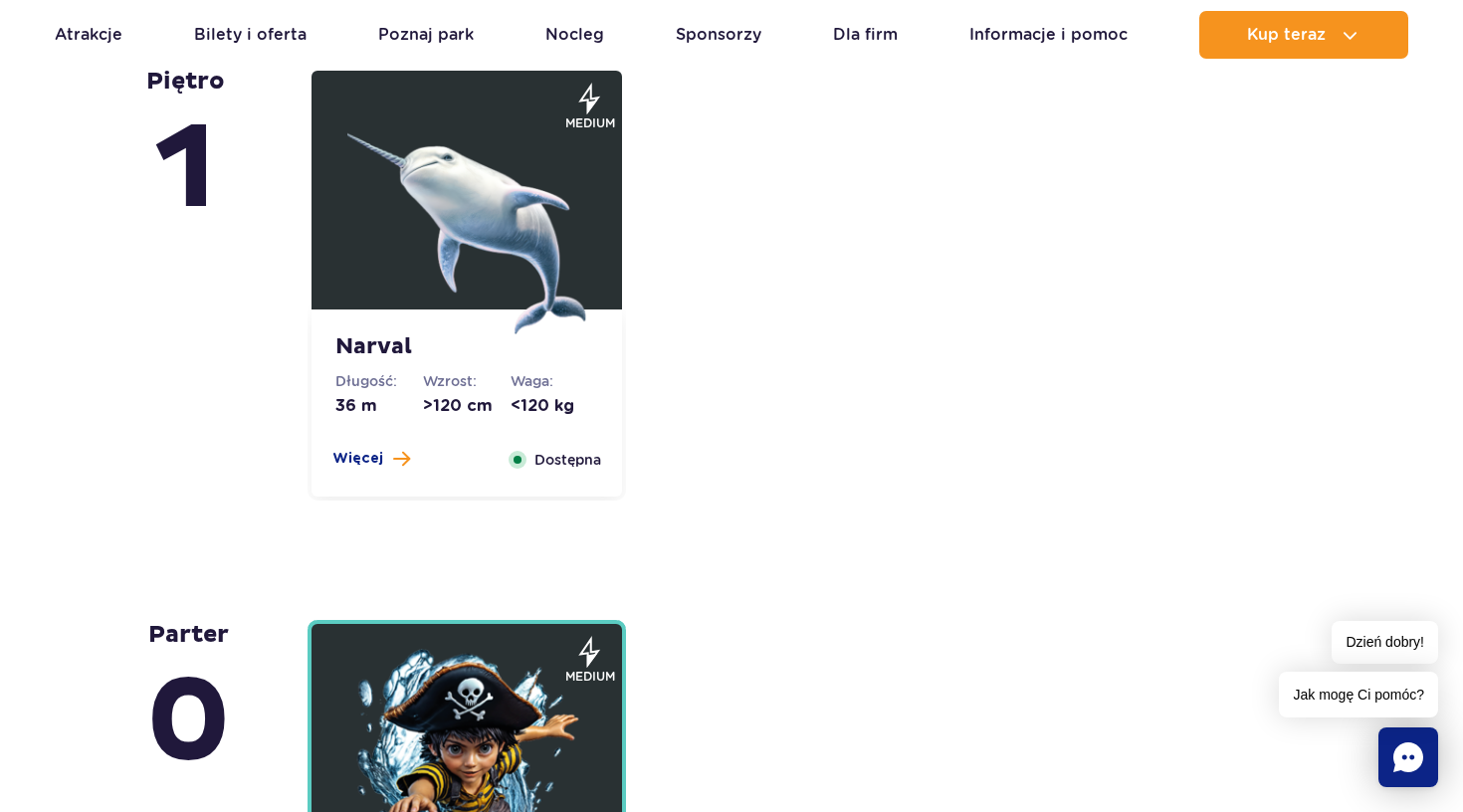click at bounding box center (467, 215) 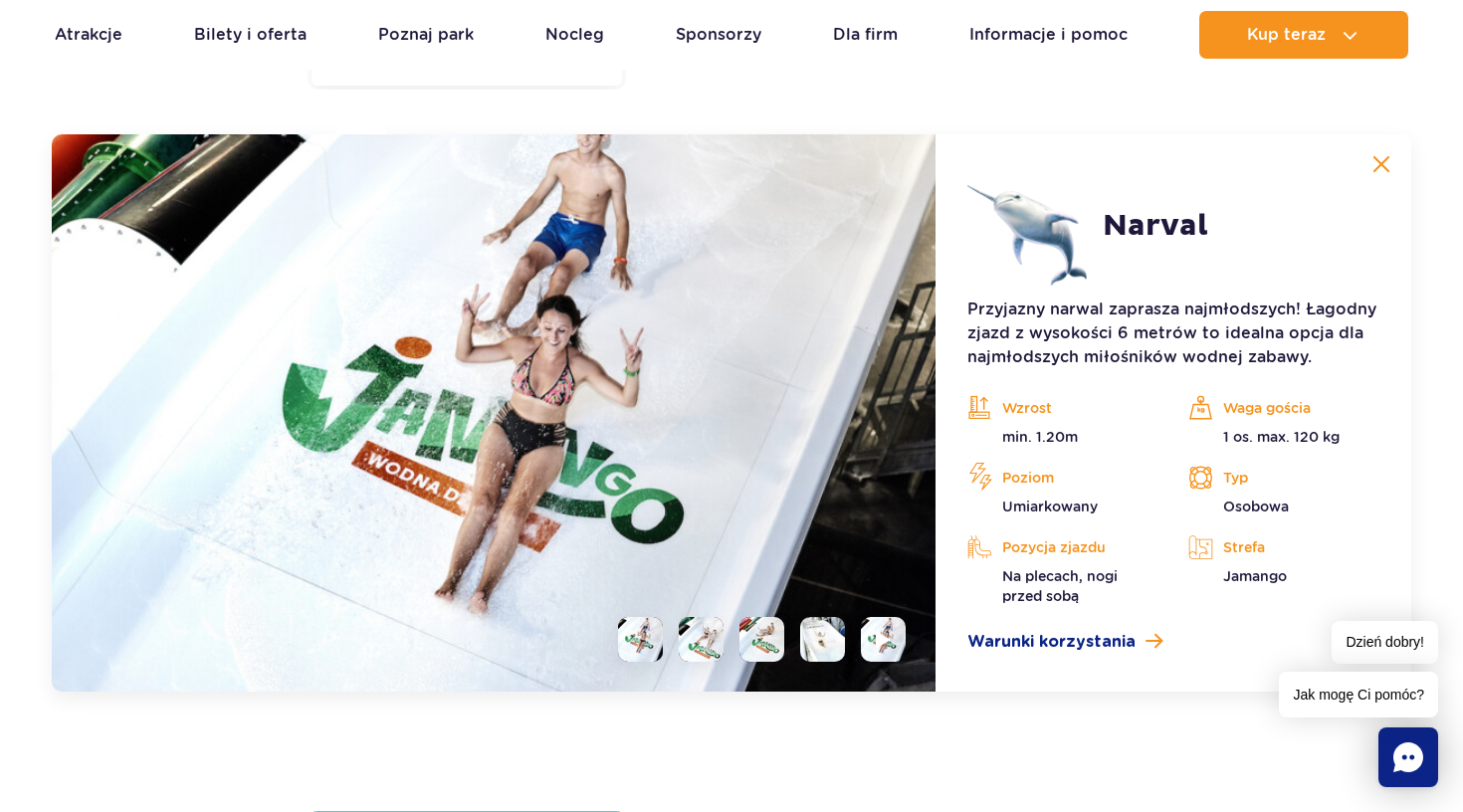 scroll, scrollTop: 4833, scrollLeft: 0, axis: vertical 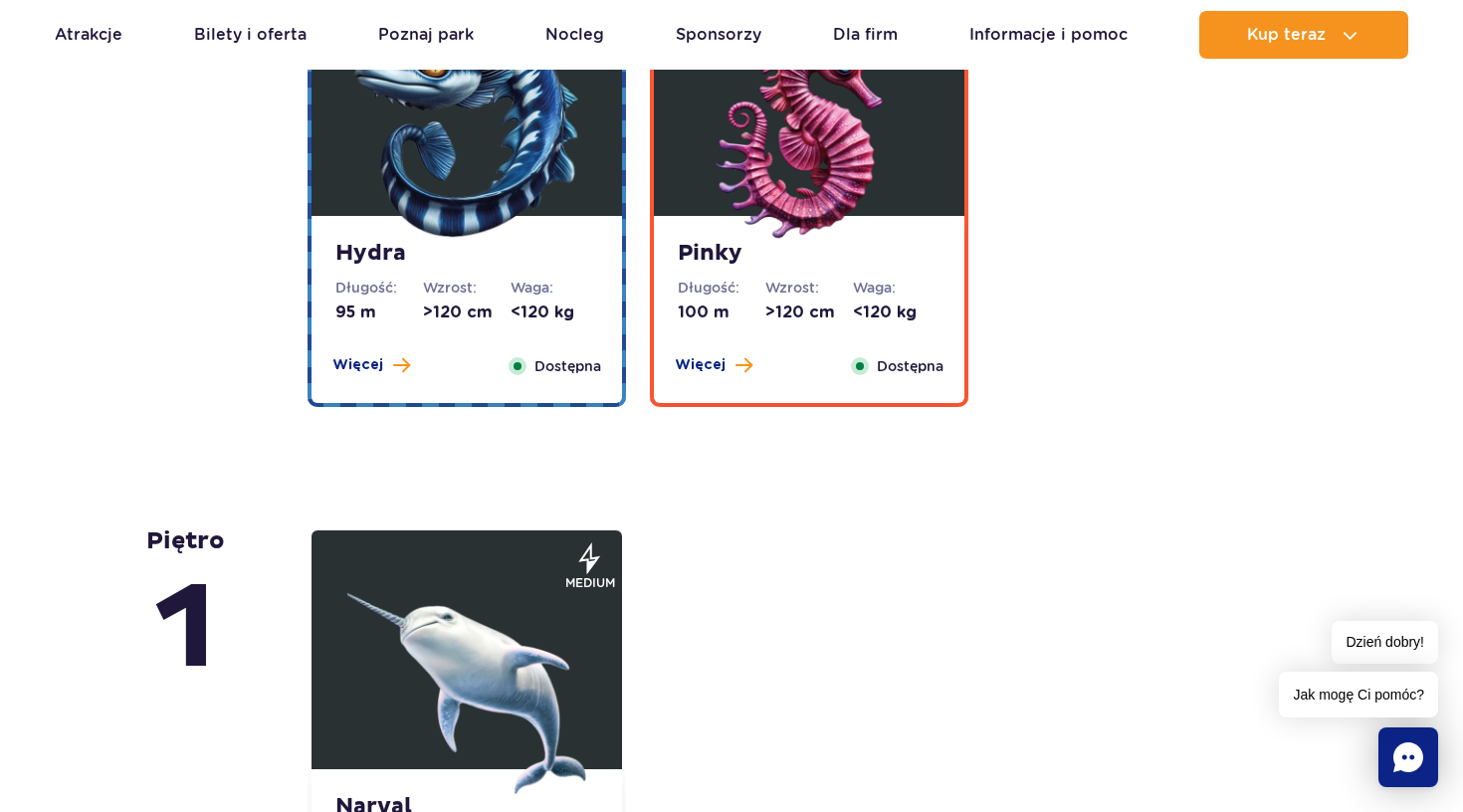 click on "Hydra" at bounding box center [467, 254] 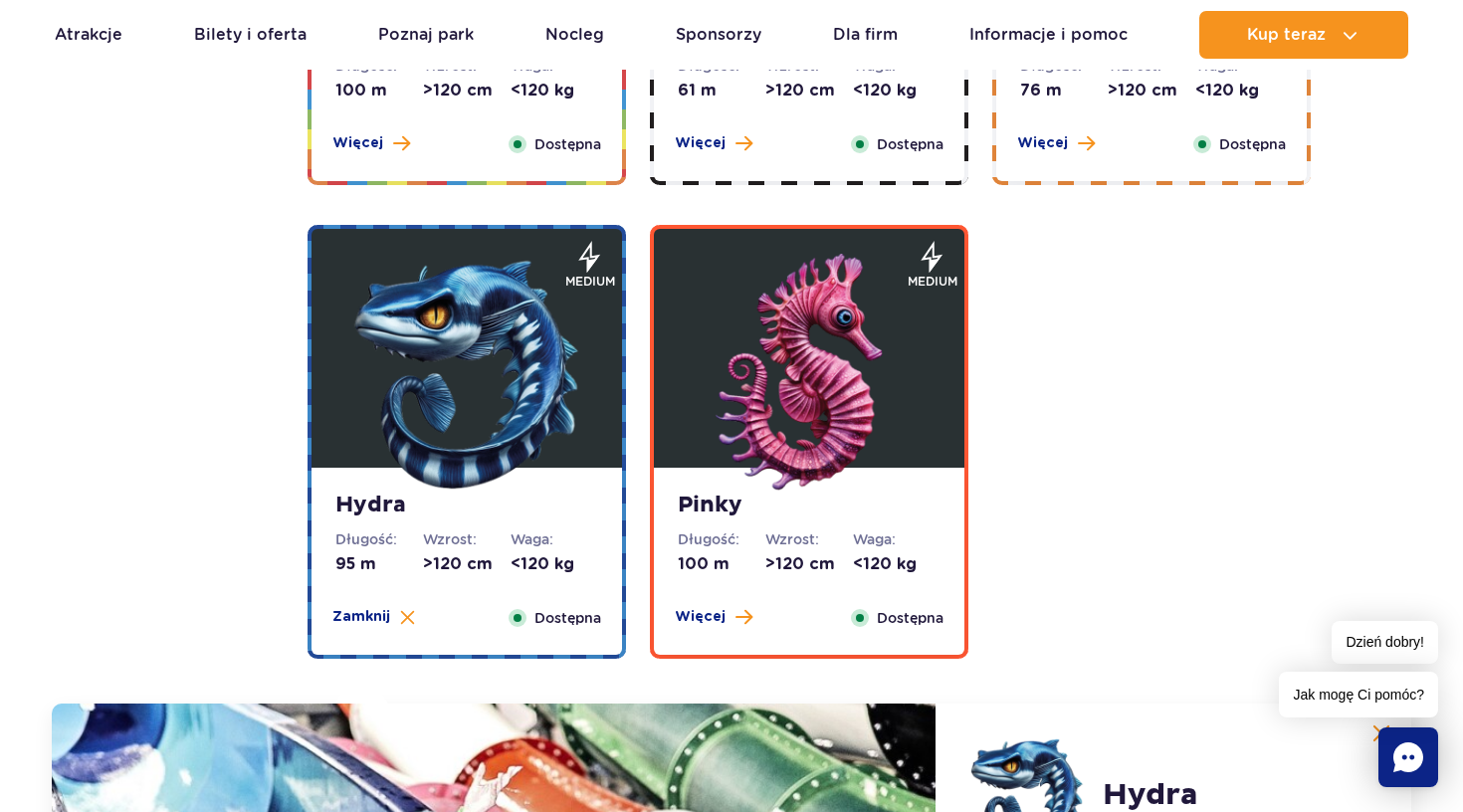 click at bounding box center (809, 373) 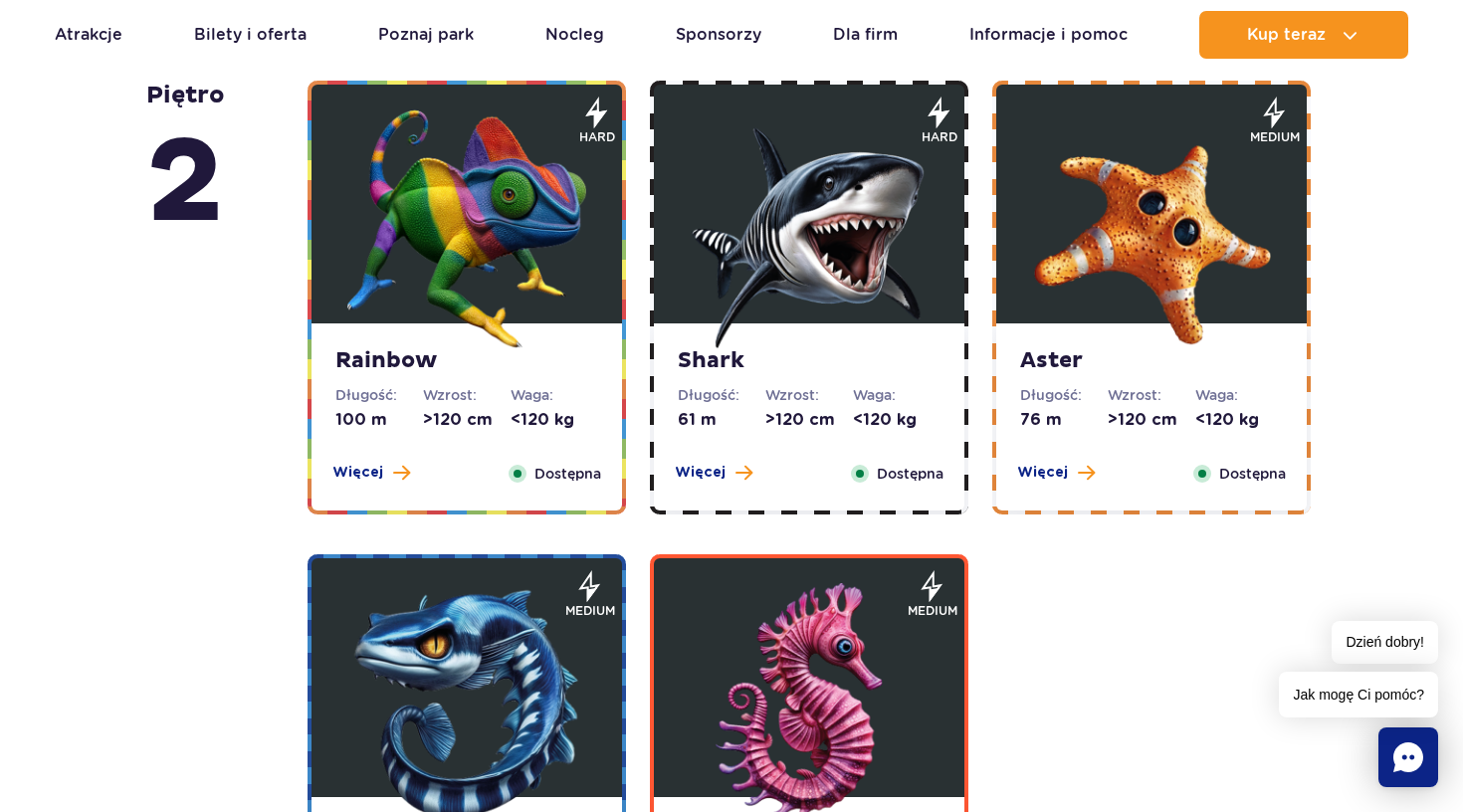click at bounding box center (1151, 229) 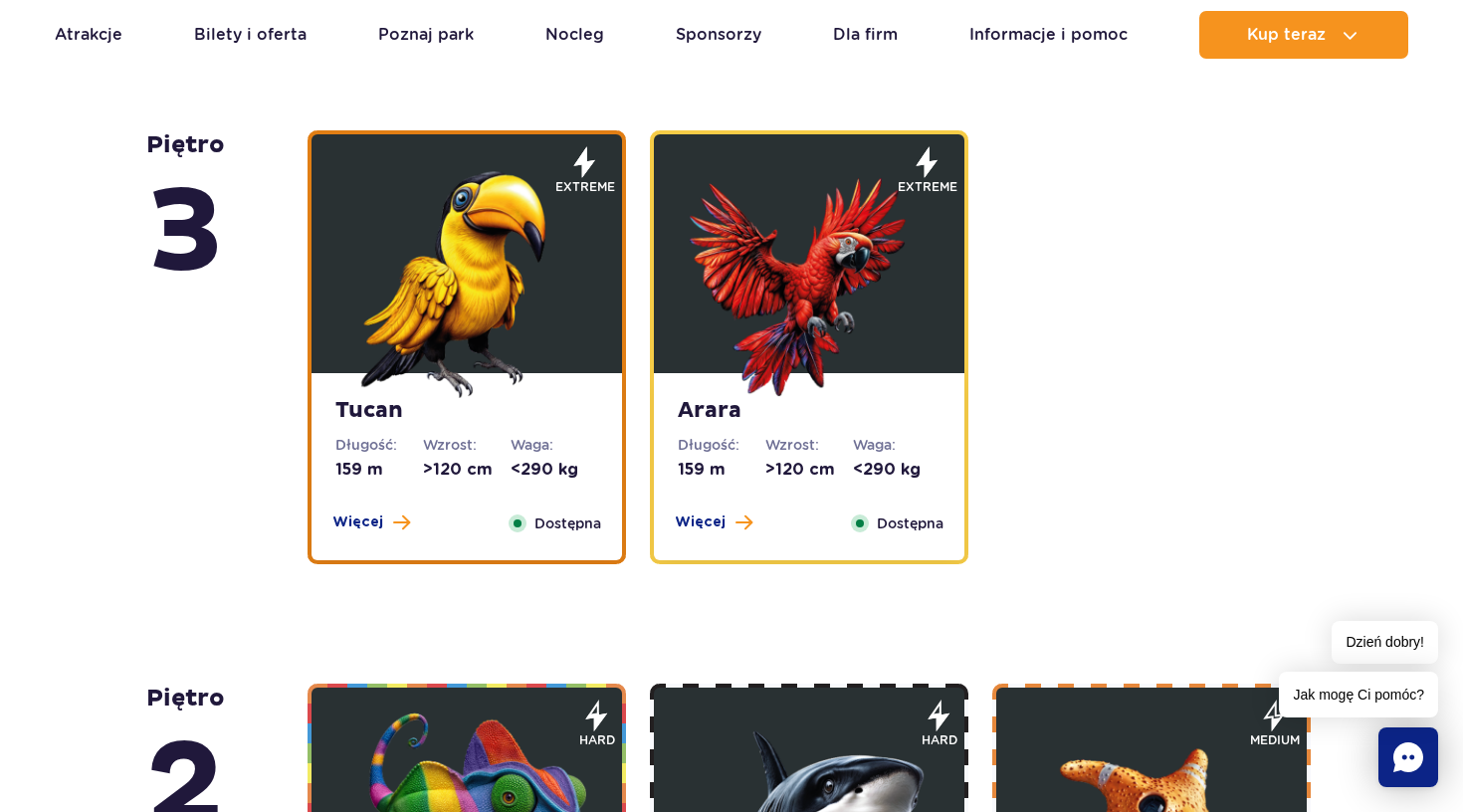 click at bounding box center (809, 279) 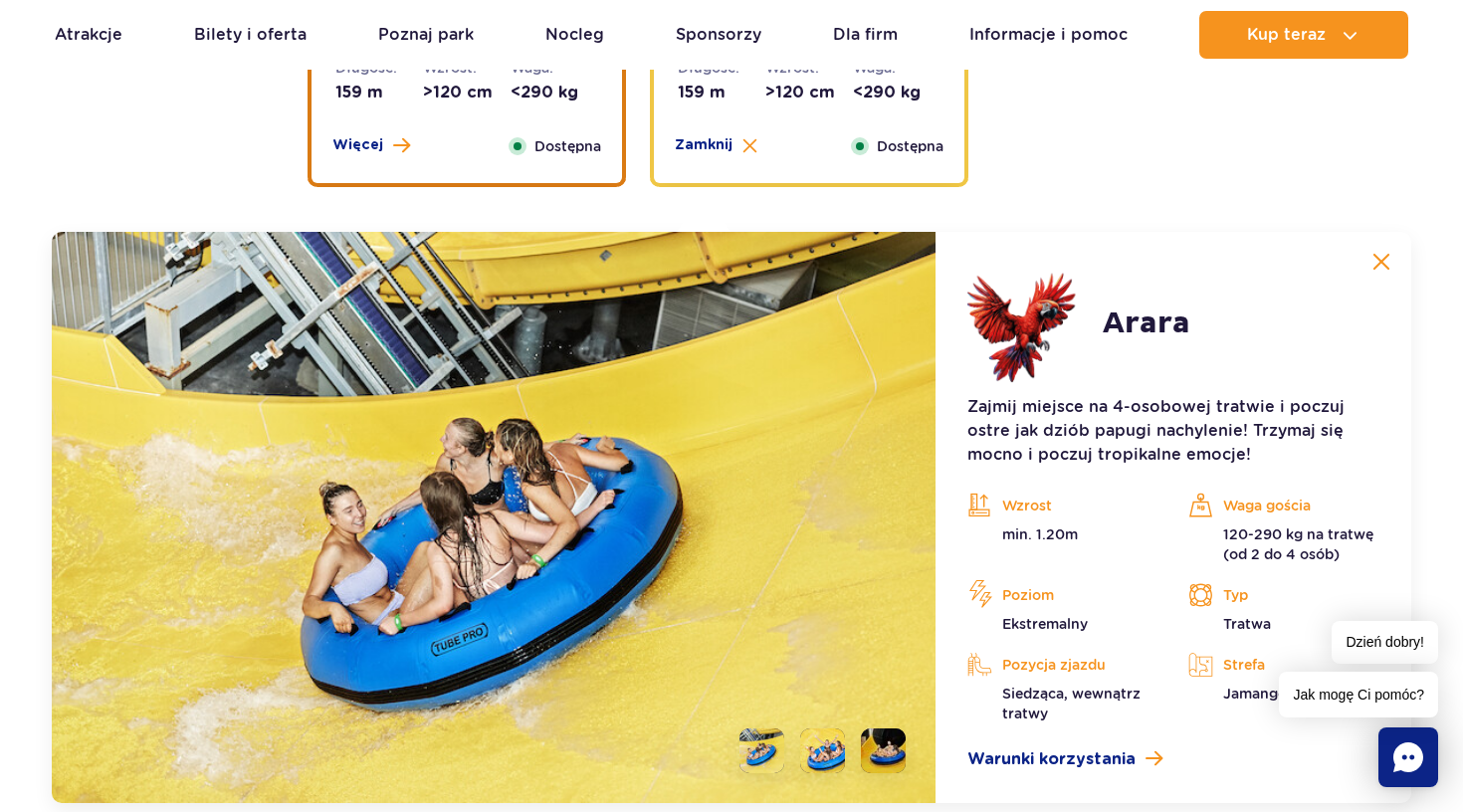 scroll, scrollTop: 3253, scrollLeft: 0, axis: vertical 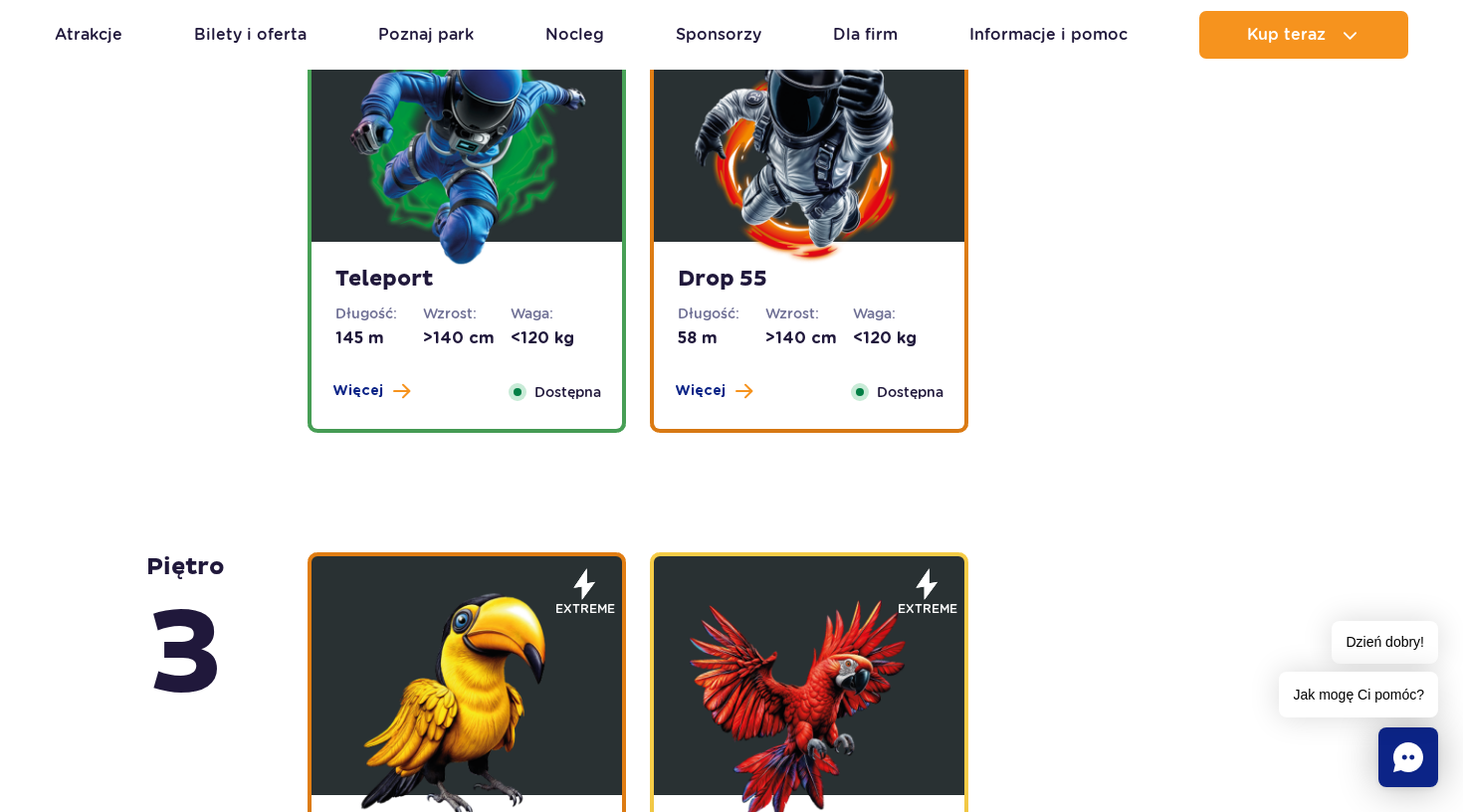 click on "Waga:
<[WEIGHT] kg" at bounding box center [554, 326] 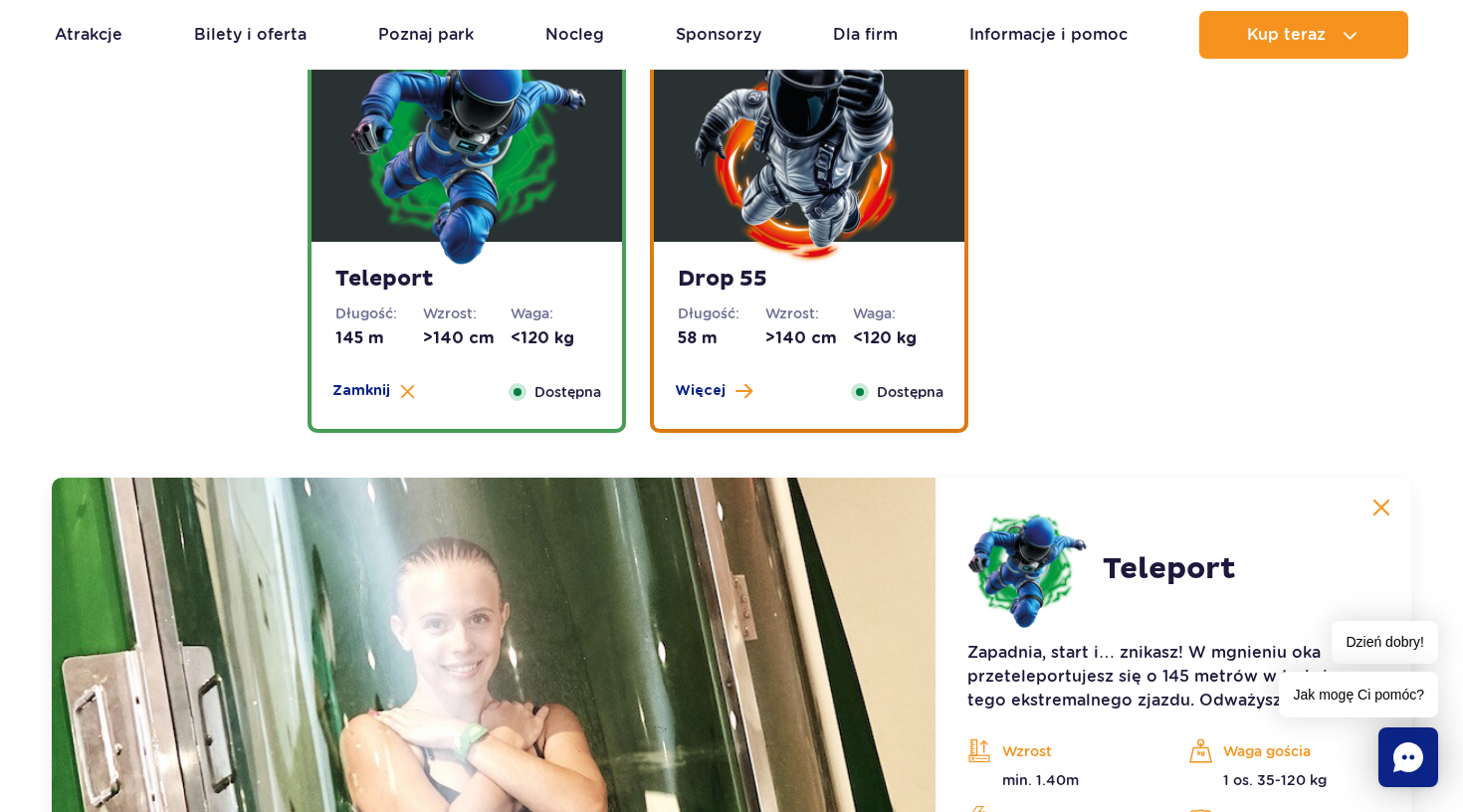 scroll, scrollTop: 2700, scrollLeft: 0, axis: vertical 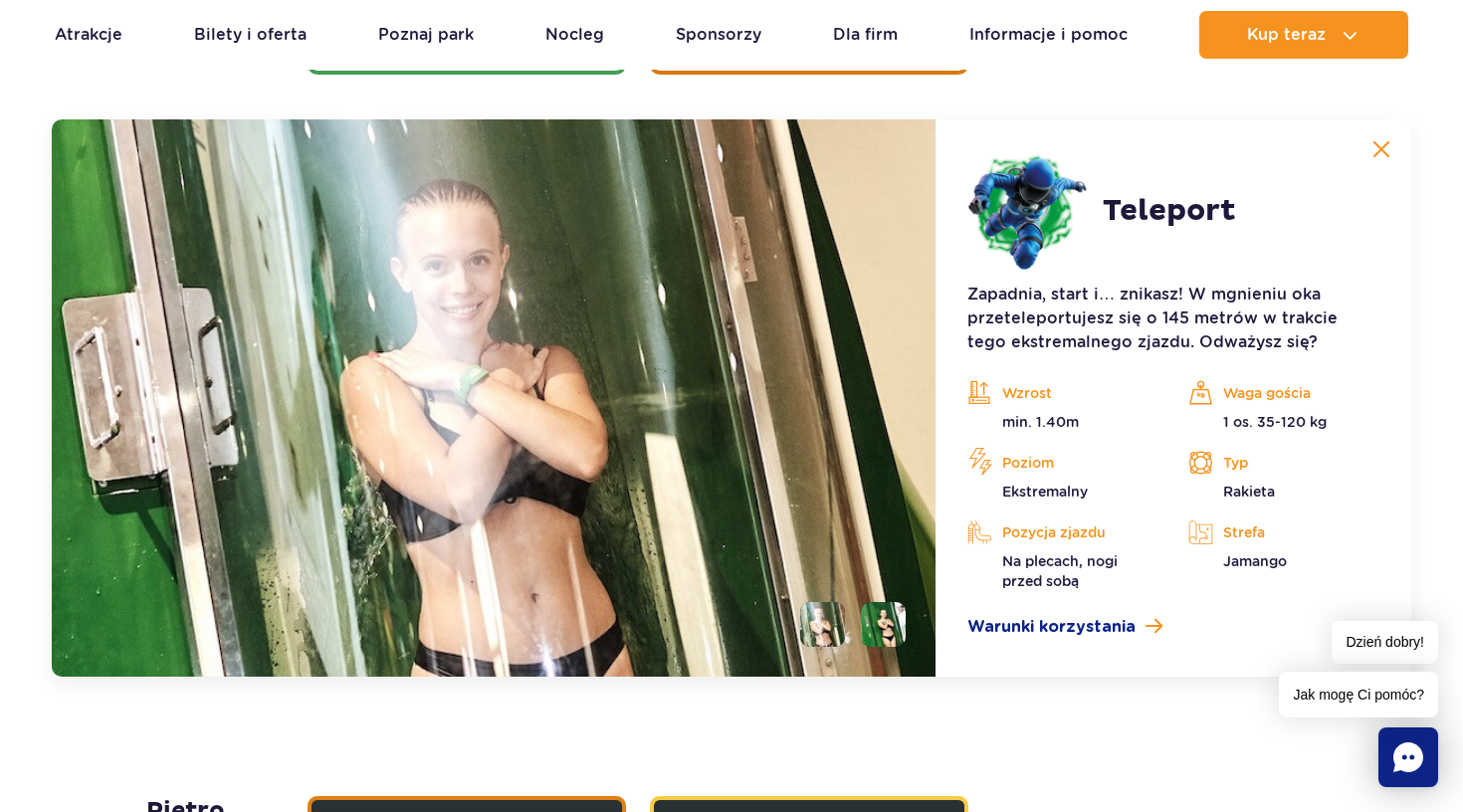 click at bounding box center [1381, 149] 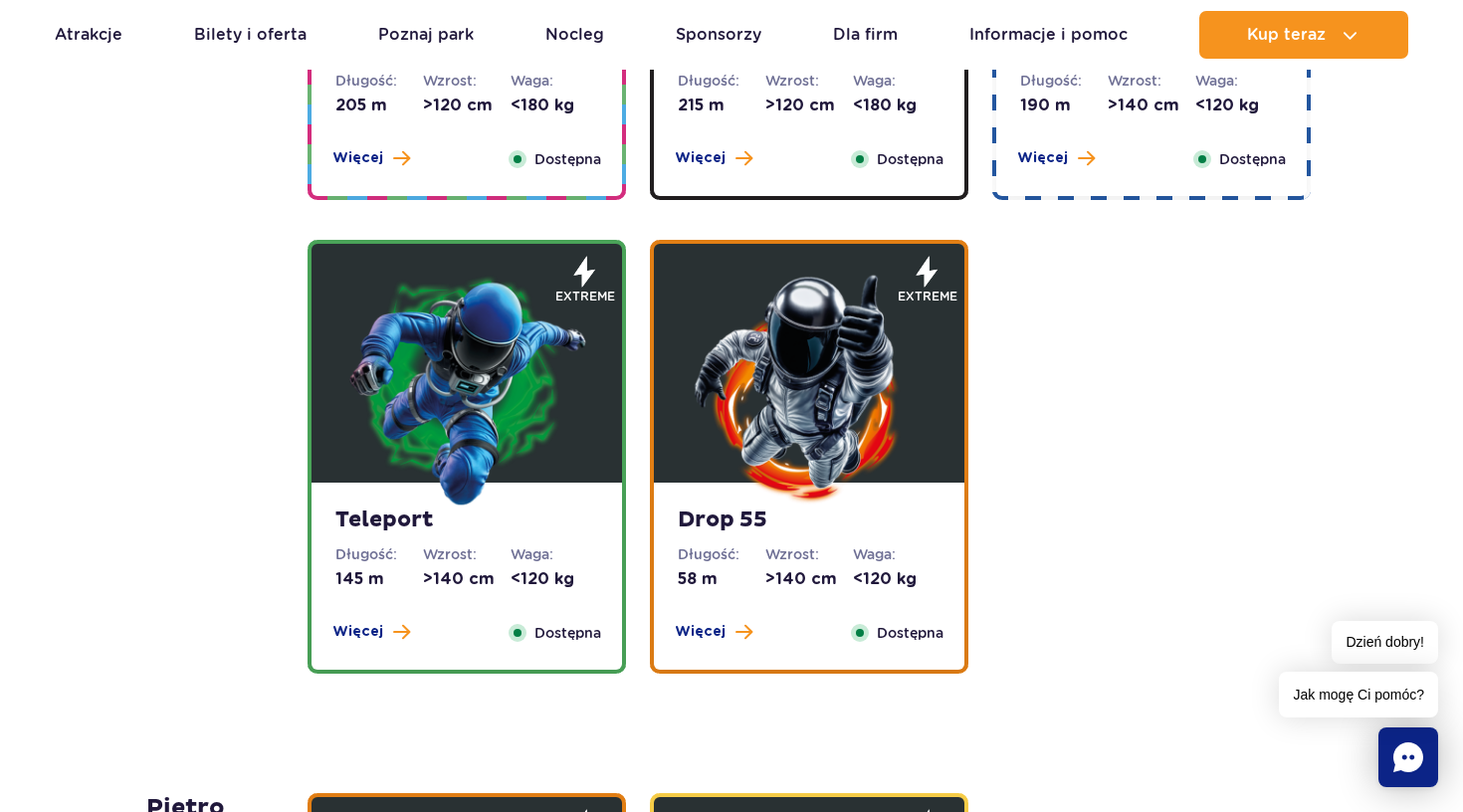 click at bounding box center (809, 388) 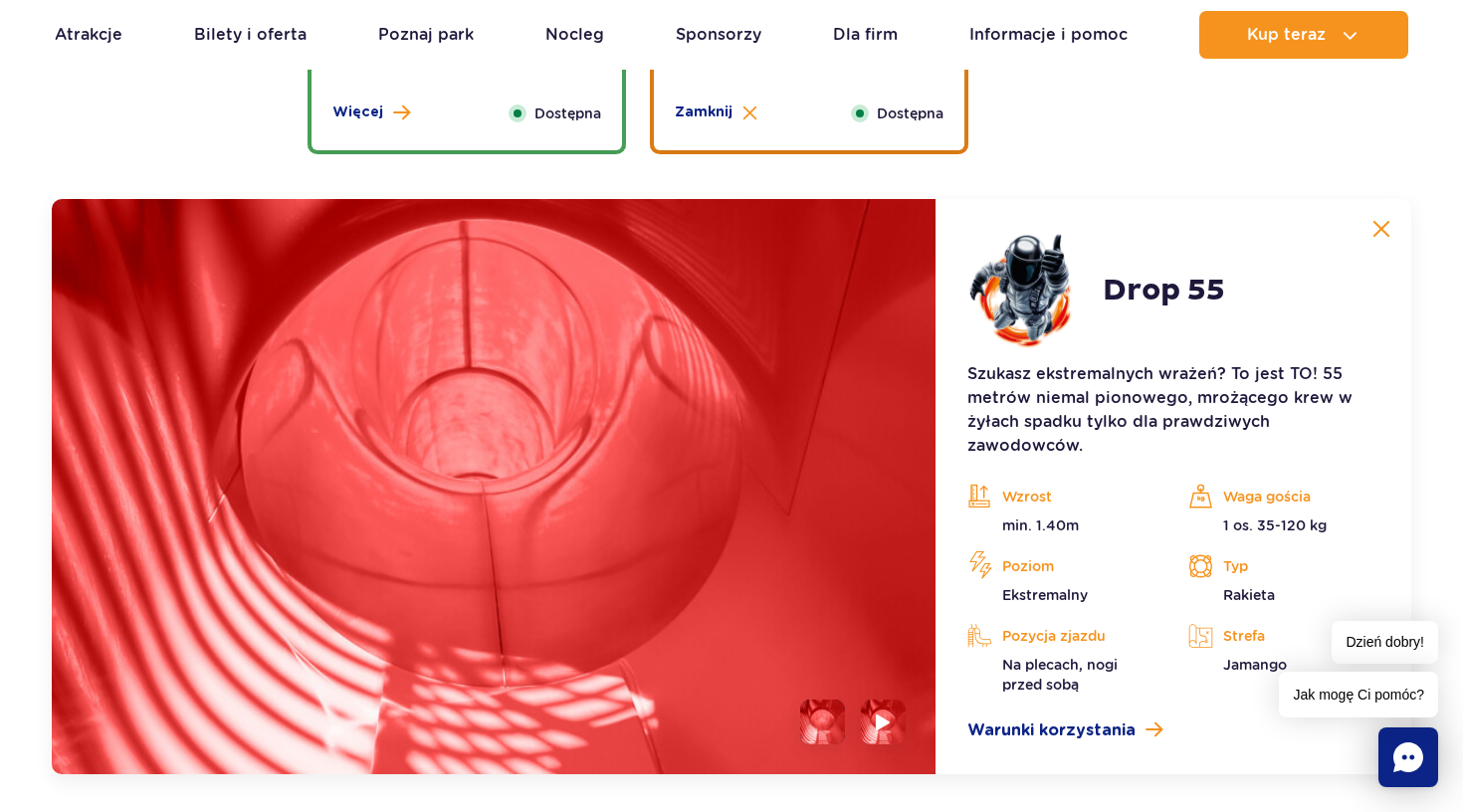 scroll, scrollTop: 2700, scrollLeft: 0, axis: vertical 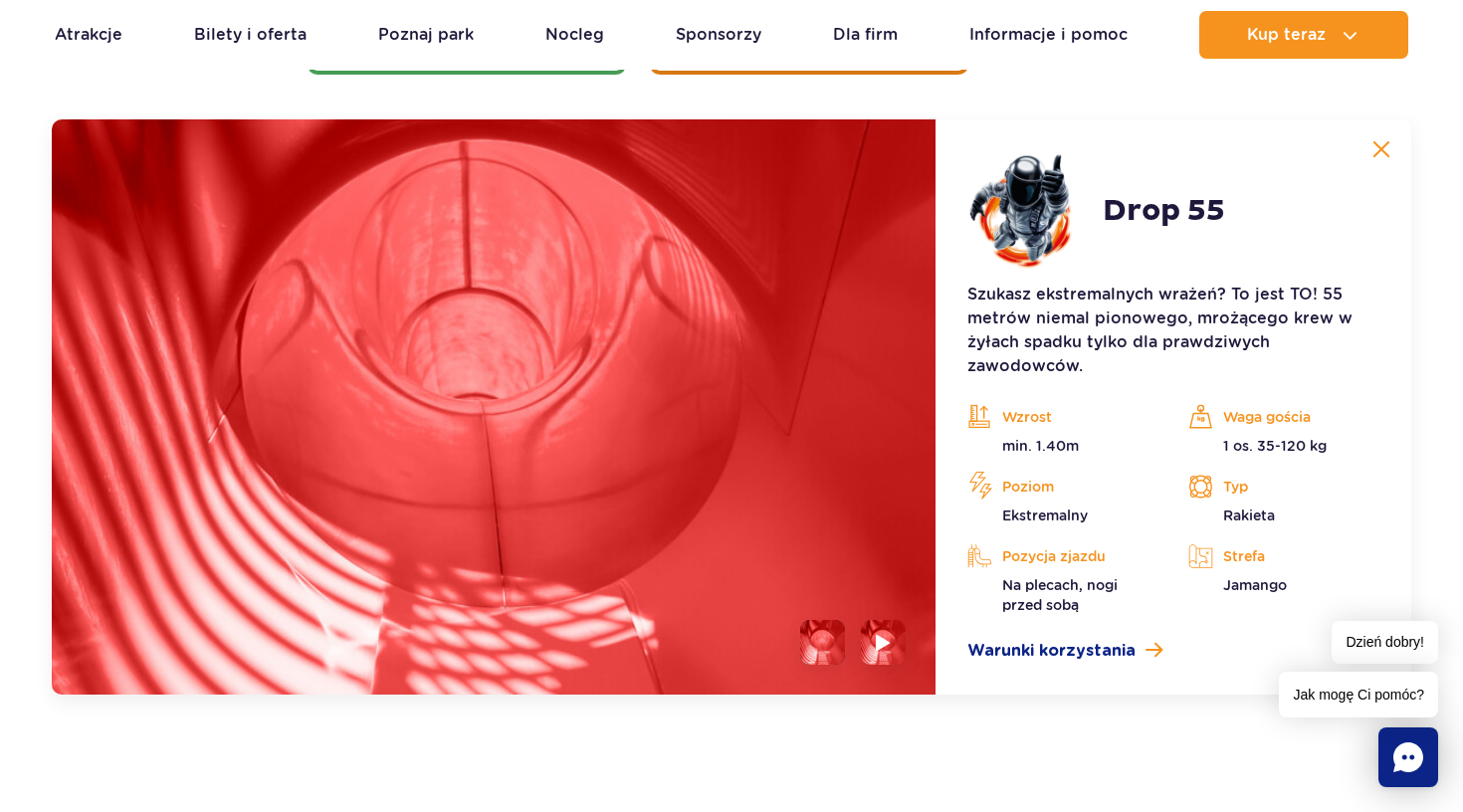 click at bounding box center [1381, 149] 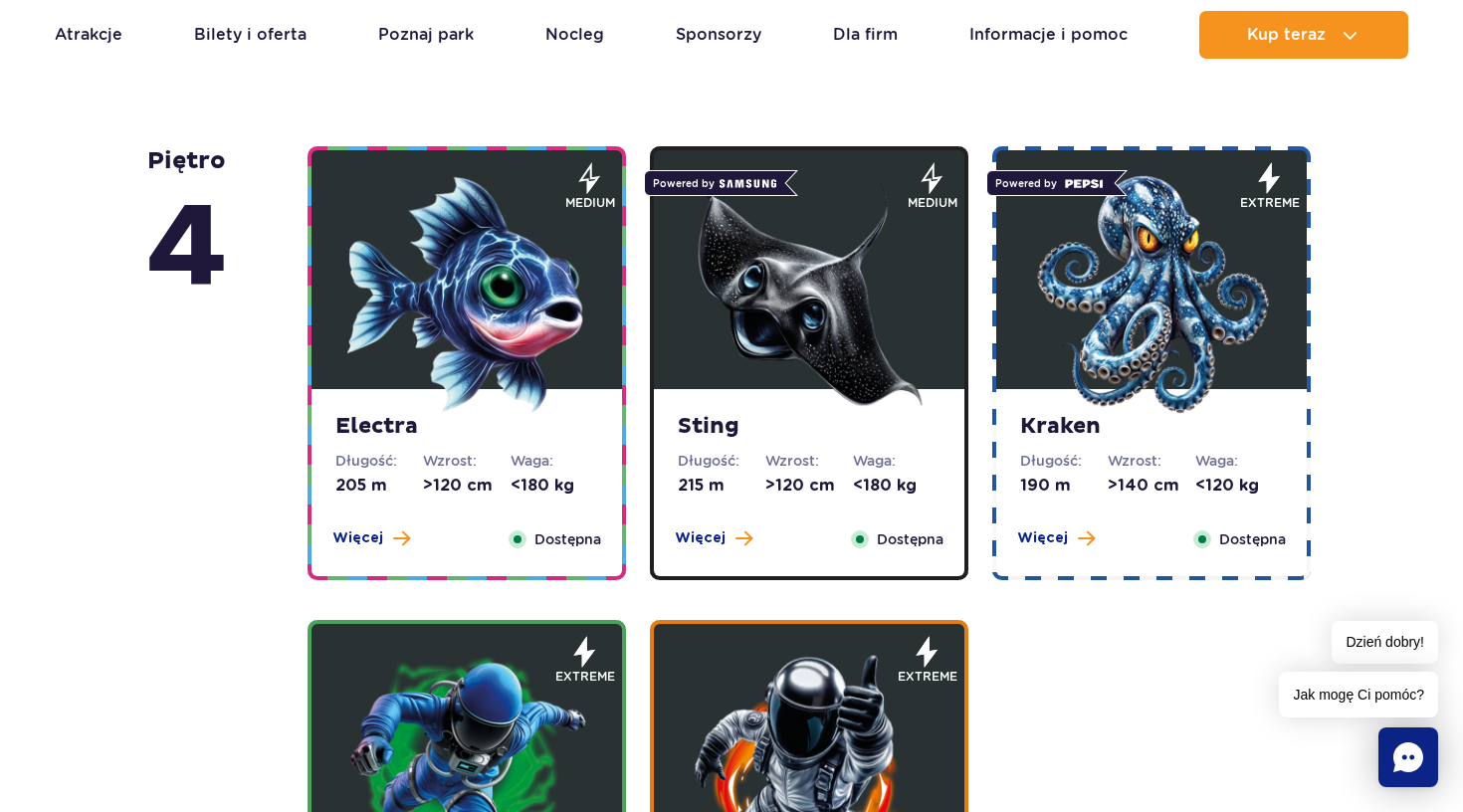 click at bounding box center (809, 295) 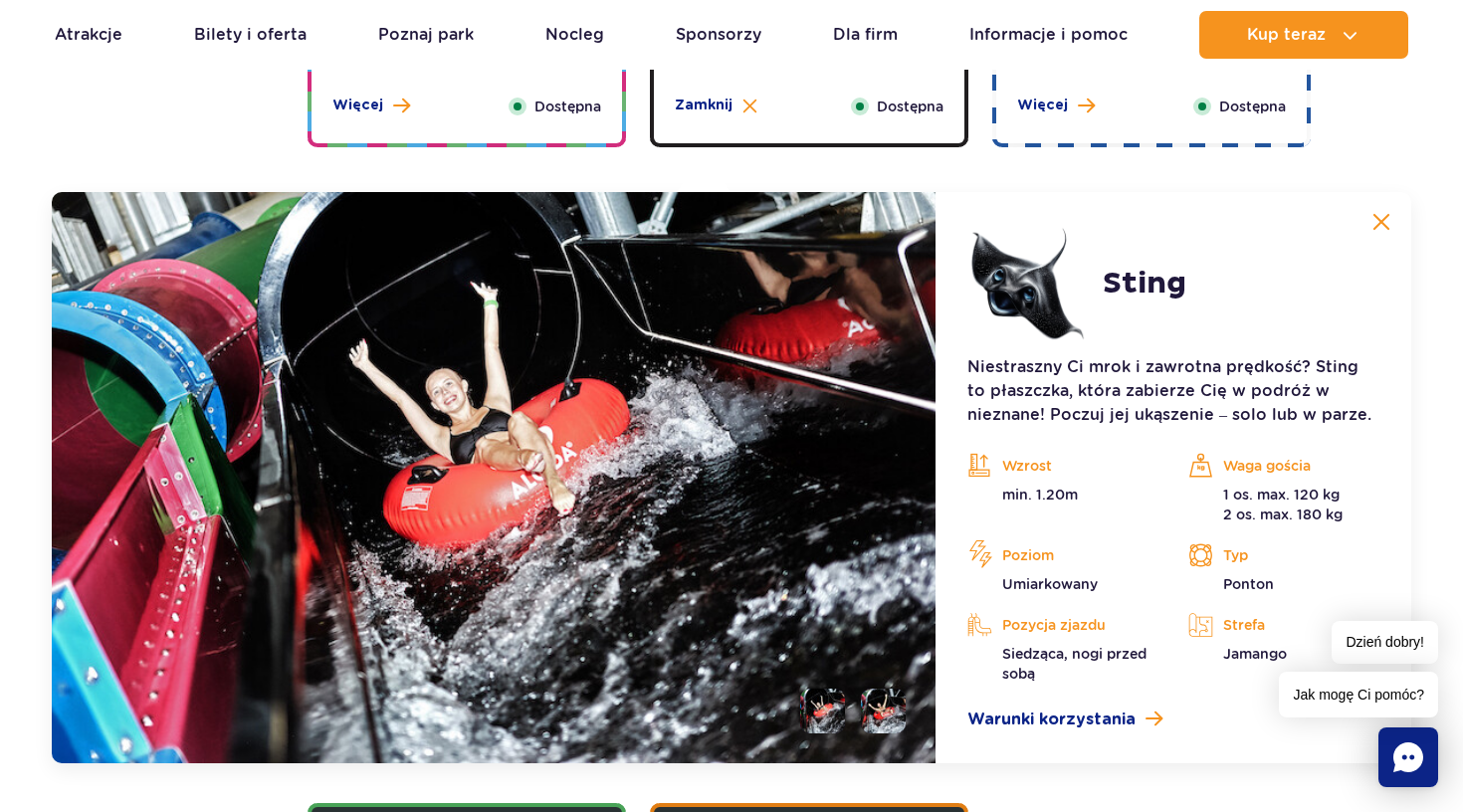 scroll, scrollTop: 2226, scrollLeft: 0, axis: vertical 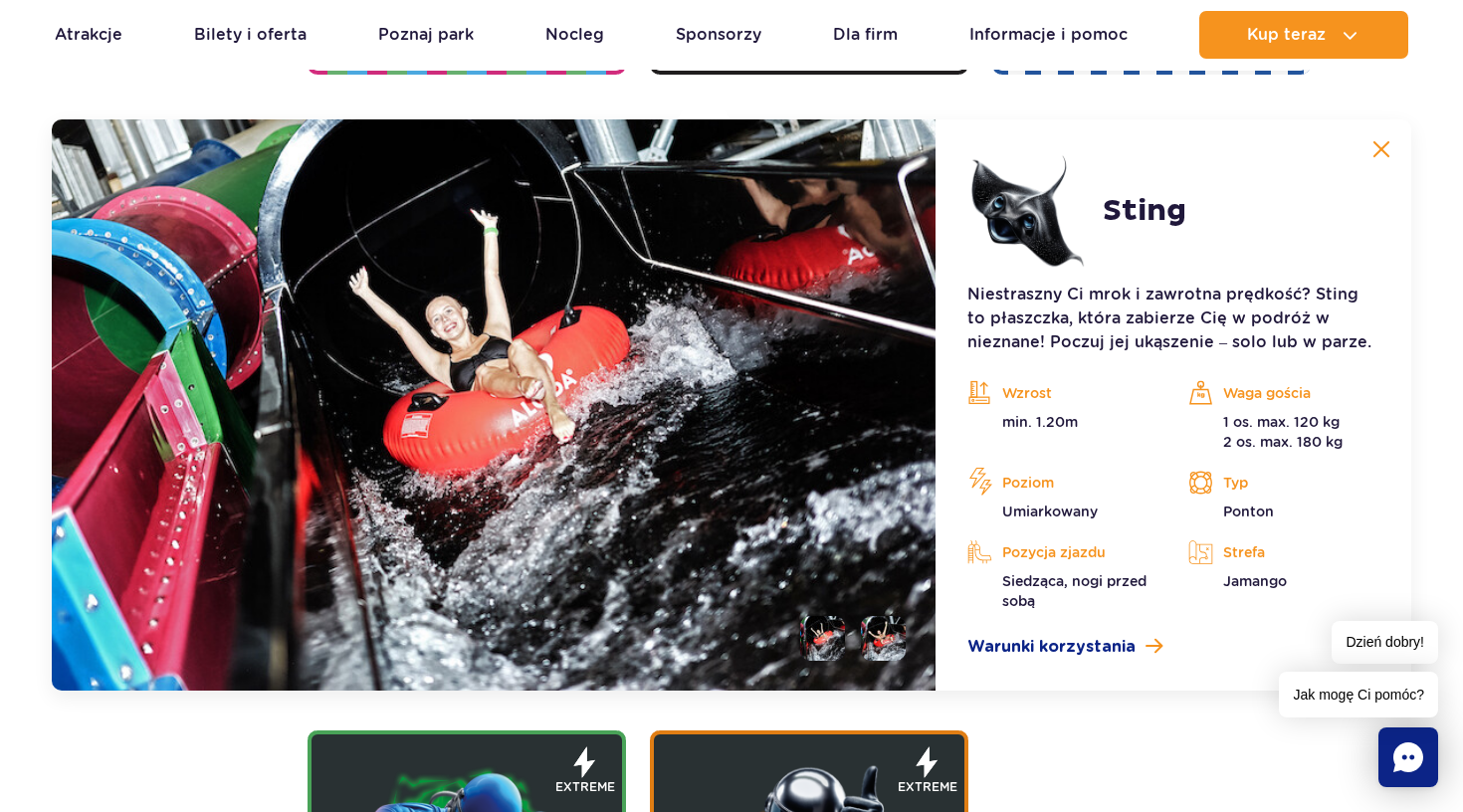click at bounding box center [1381, 149] 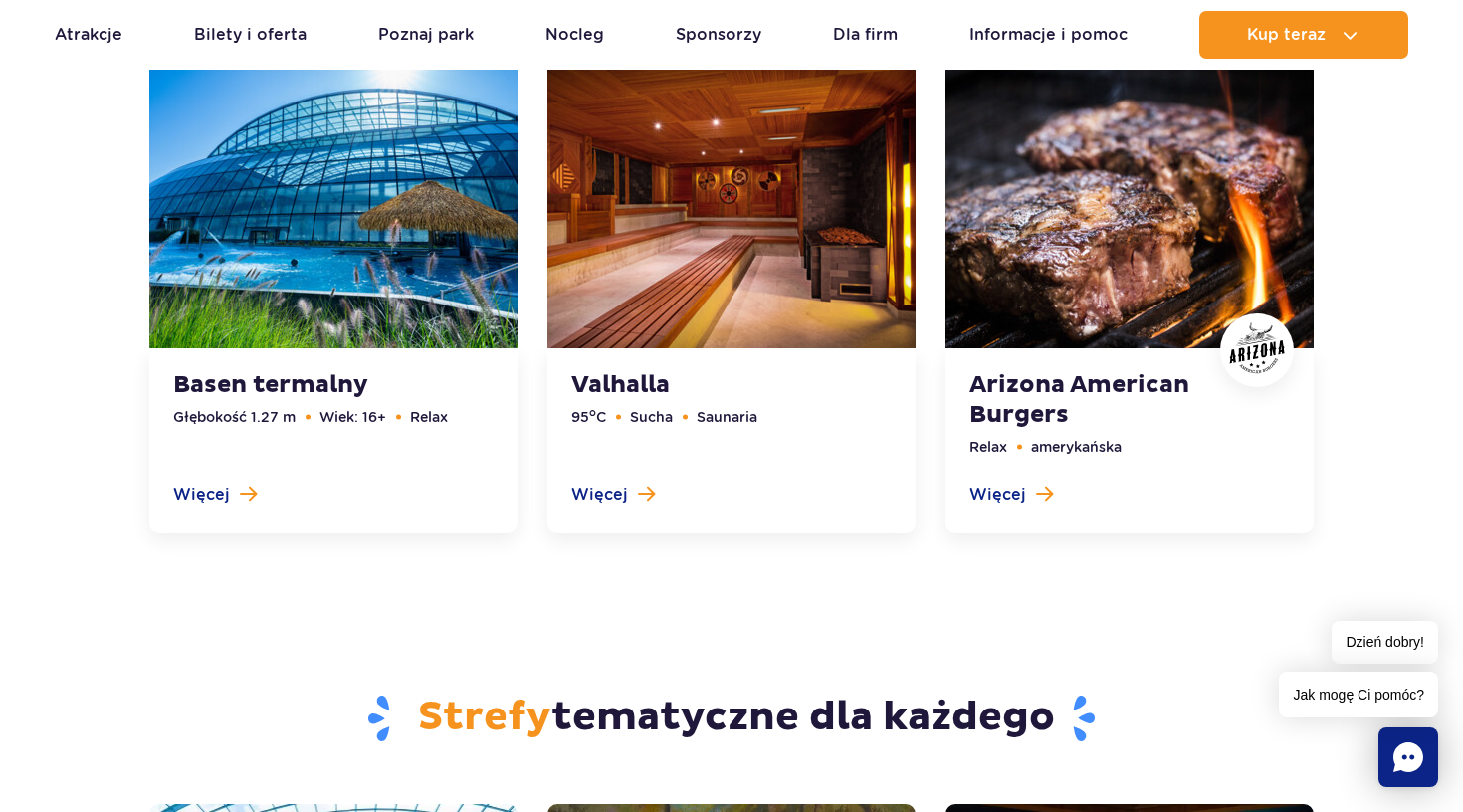 scroll, scrollTop: 6300, scrollLeft: 0, axis: vertical 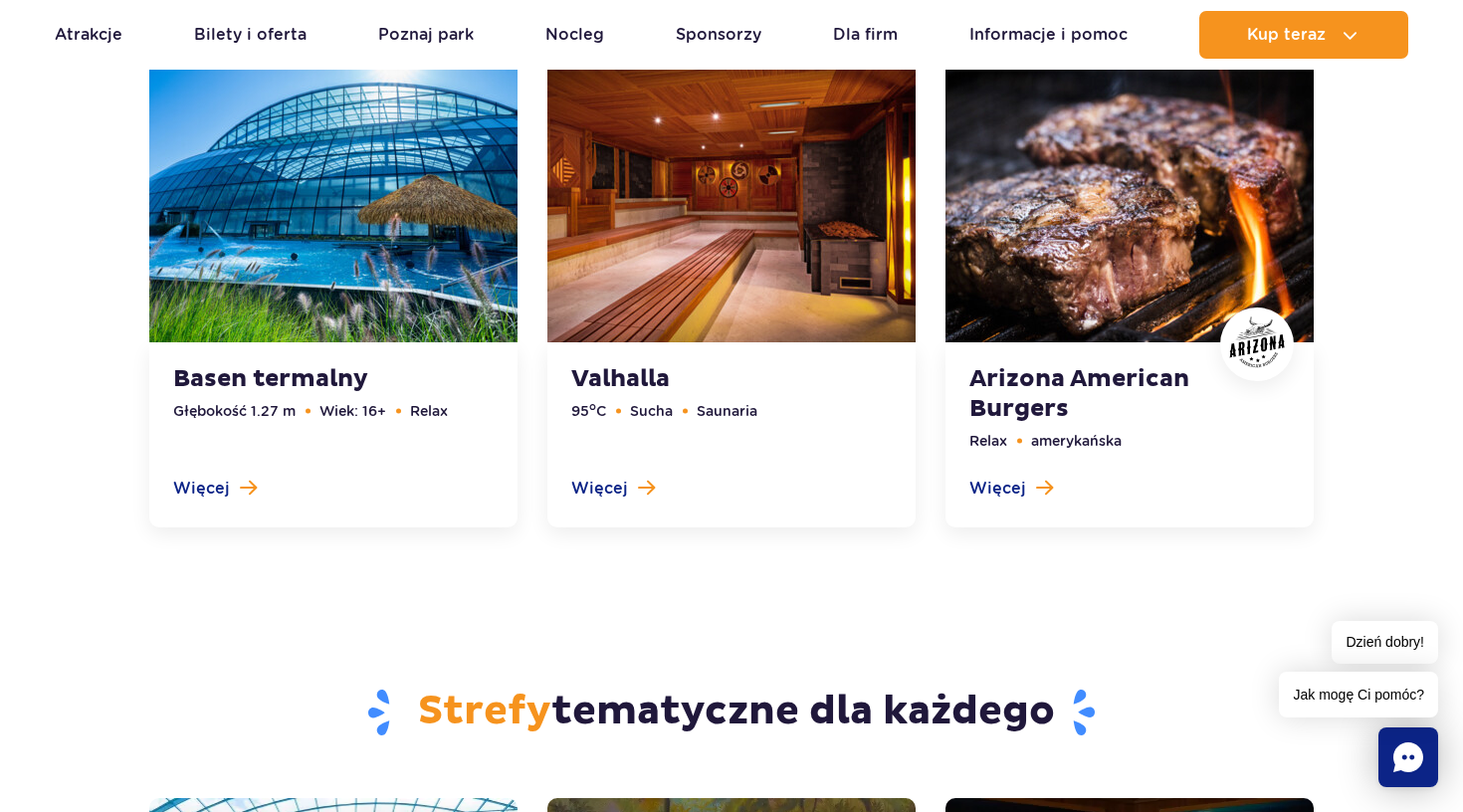 click at bounding box center (732, 279) 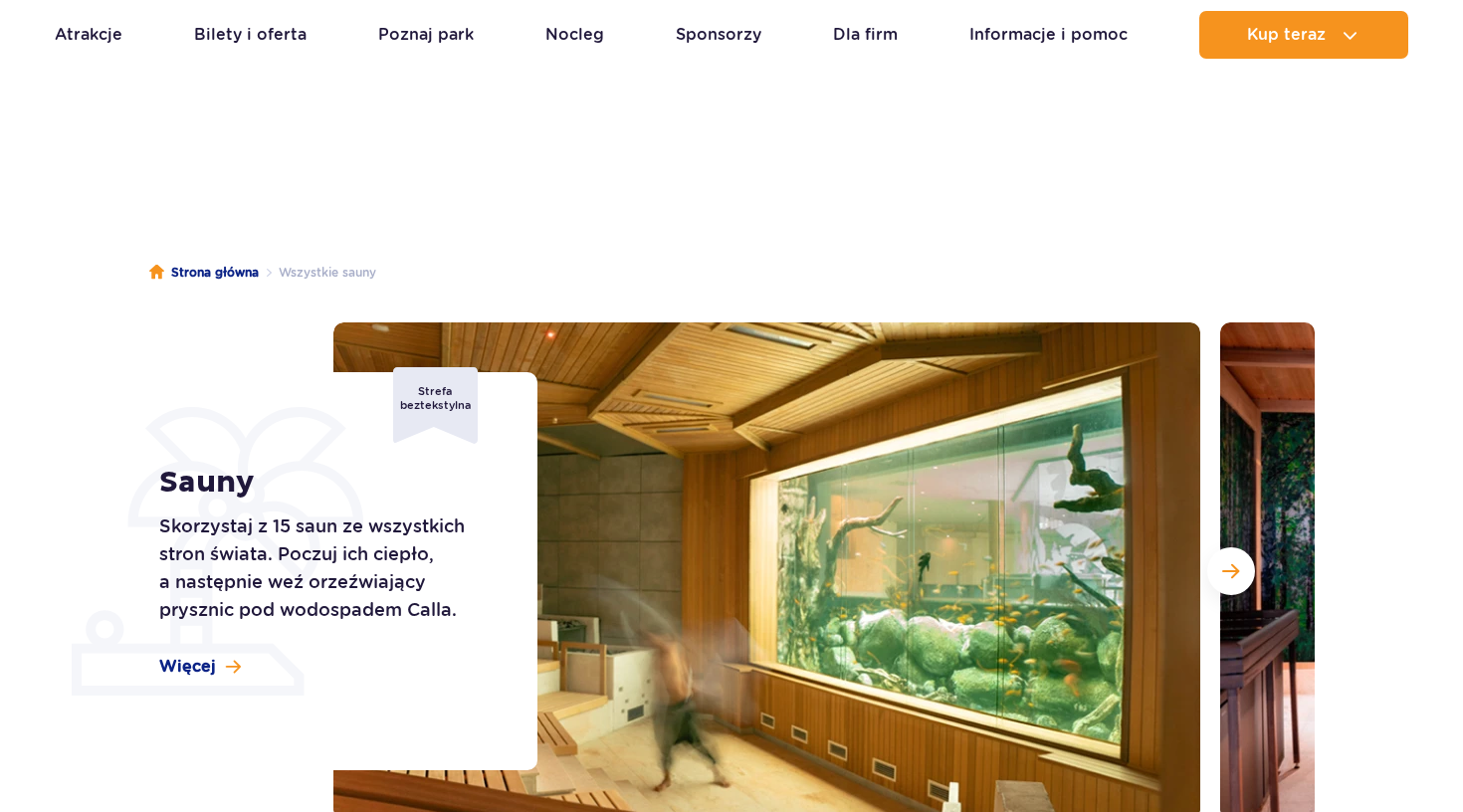 scroll, scrollTop: 1234, scrollLeft: 0, axis: vertical 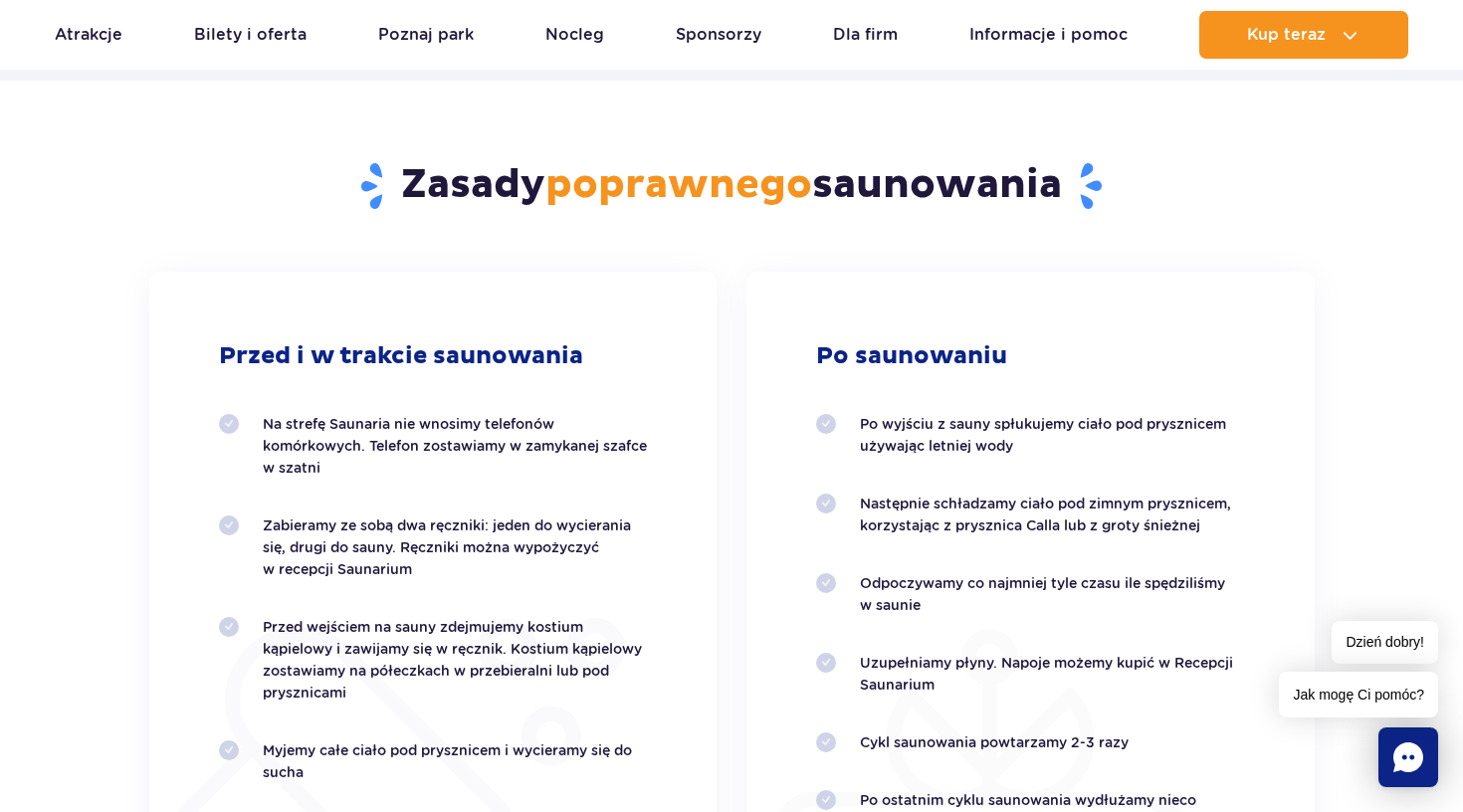 click on "Po saunowaniu
Po wyjściu z sauny spłukujemy ciało pod prysznicem używając letniej wody
Następnie schładzamy ciało pod zimnym prysznicem, korzystając z prysznica Calla lub z groty śnieżnej
Odpoczywamy co najmniej tyle czasu ile spędziliśmy w saunie
Uzupełniamy płyny. Napoje możemy kupić w Recepcji Saunarium" at bounding box center [1030, 682] 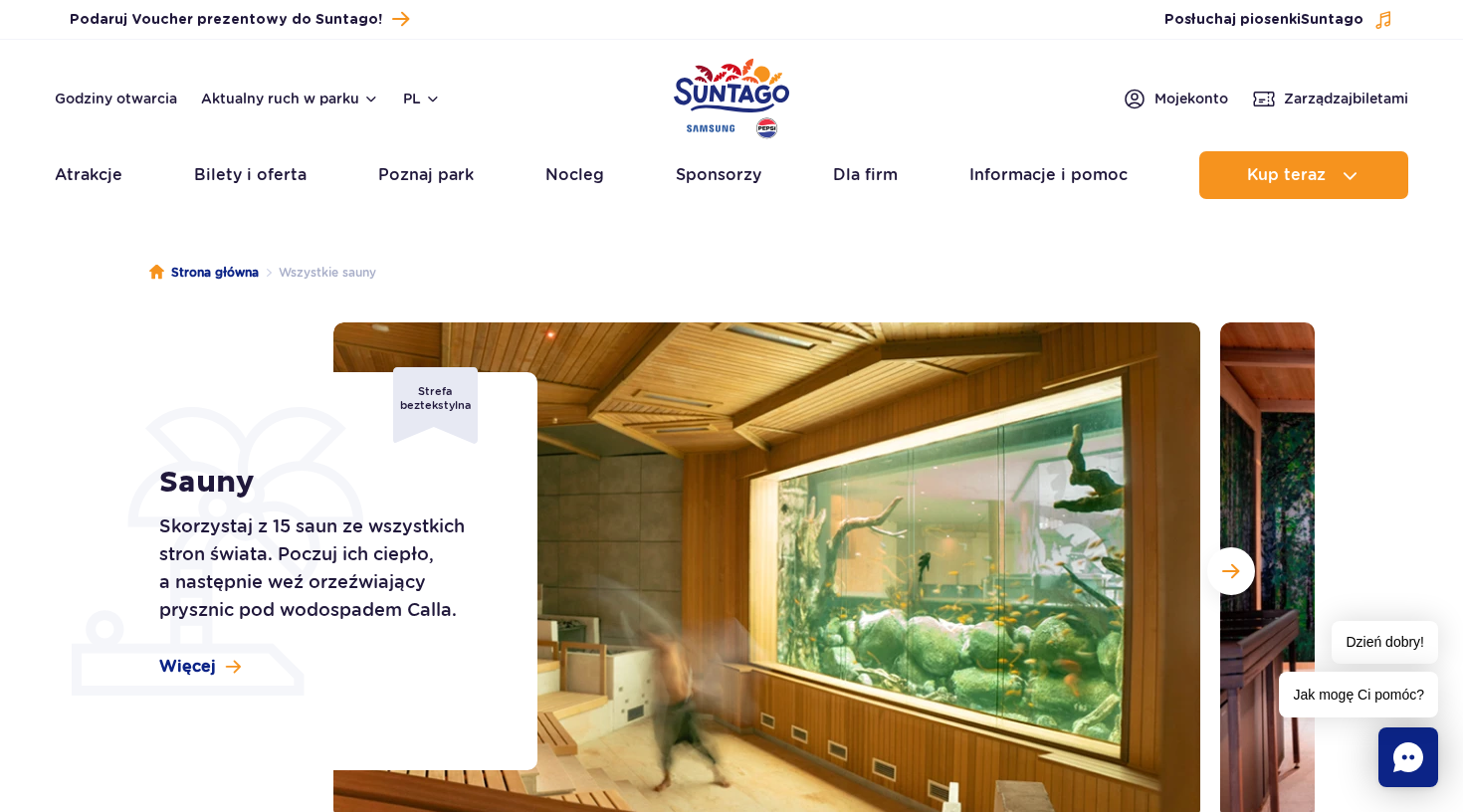 scroll, scrollTop: 0, scrollLeft: 0, axis: both 